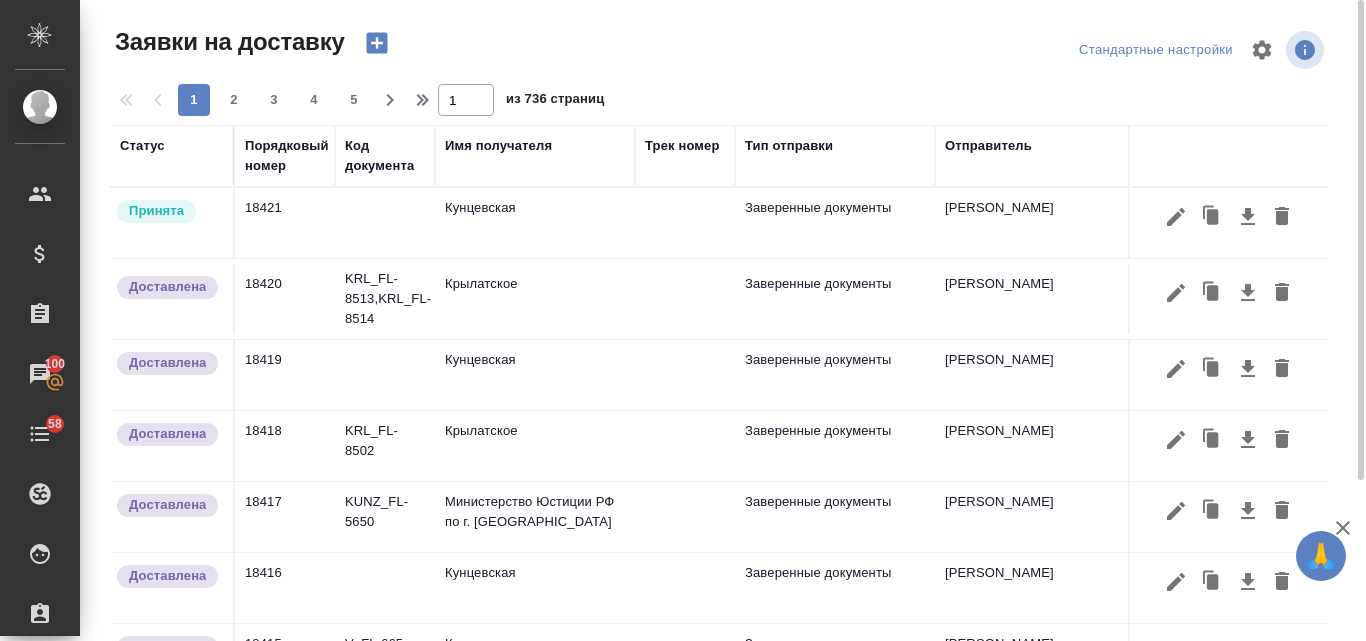 scroll, scrollTop: 0, scrollLeft: 0, axis: both 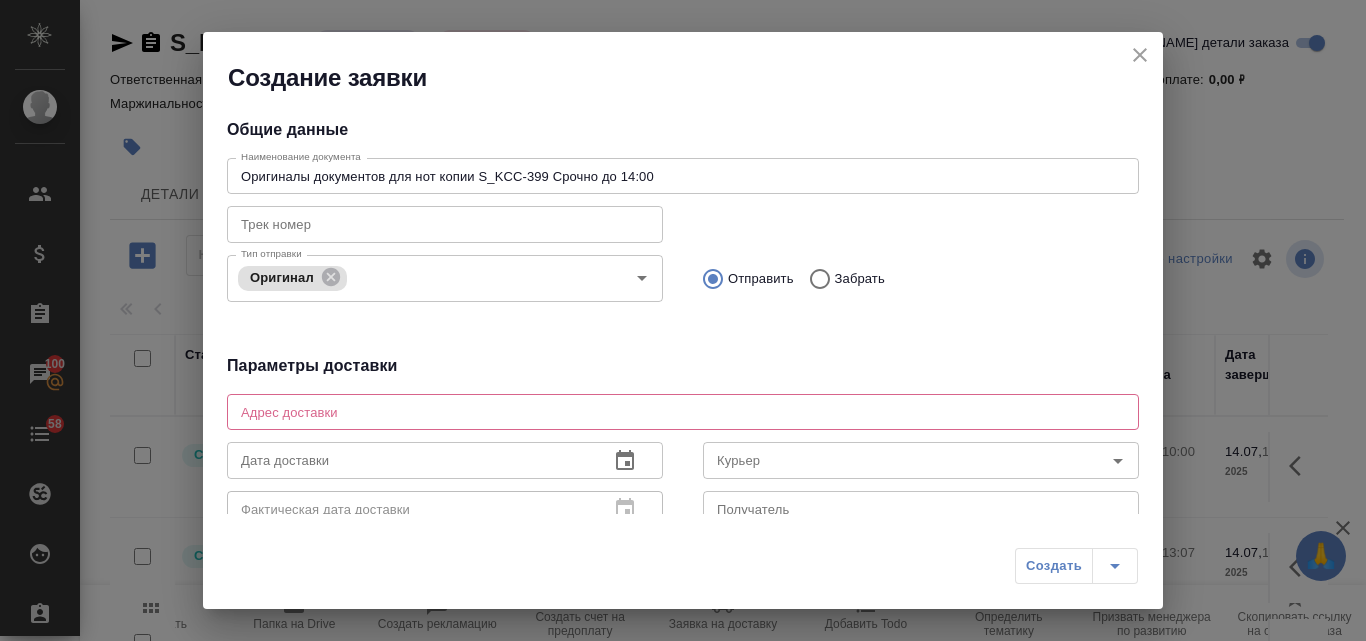 click 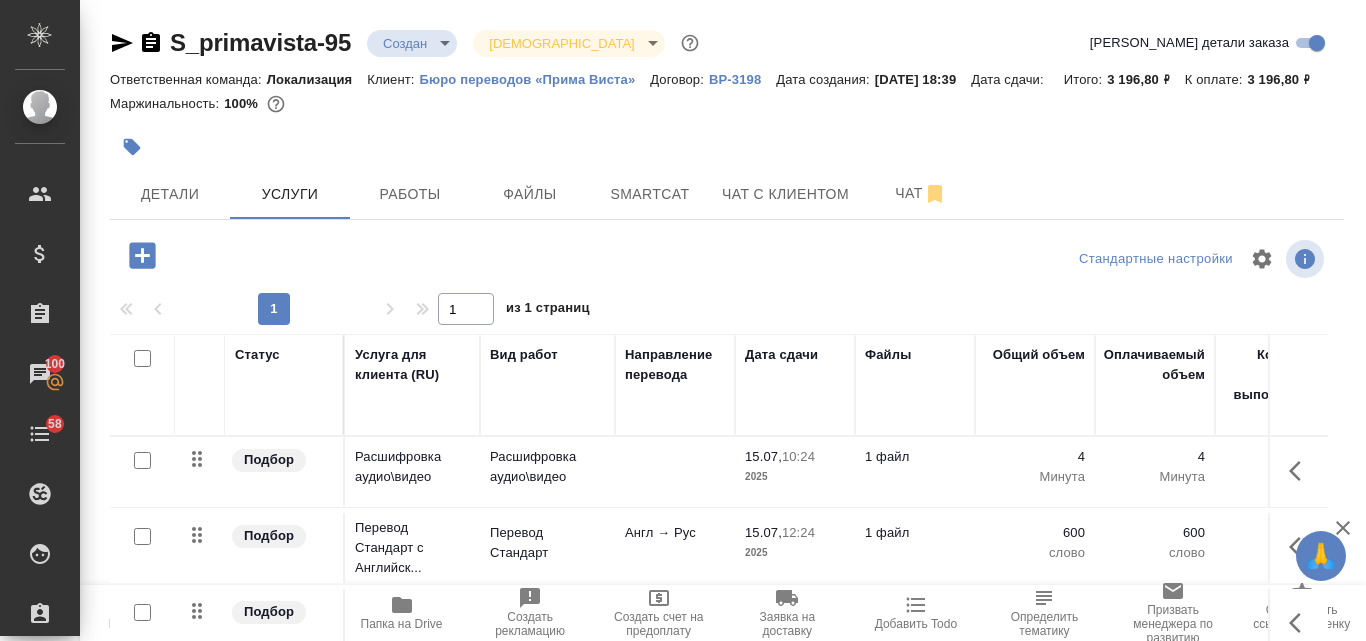 scroll, scrollTop: 0, scrollLeft: 0, axis: both 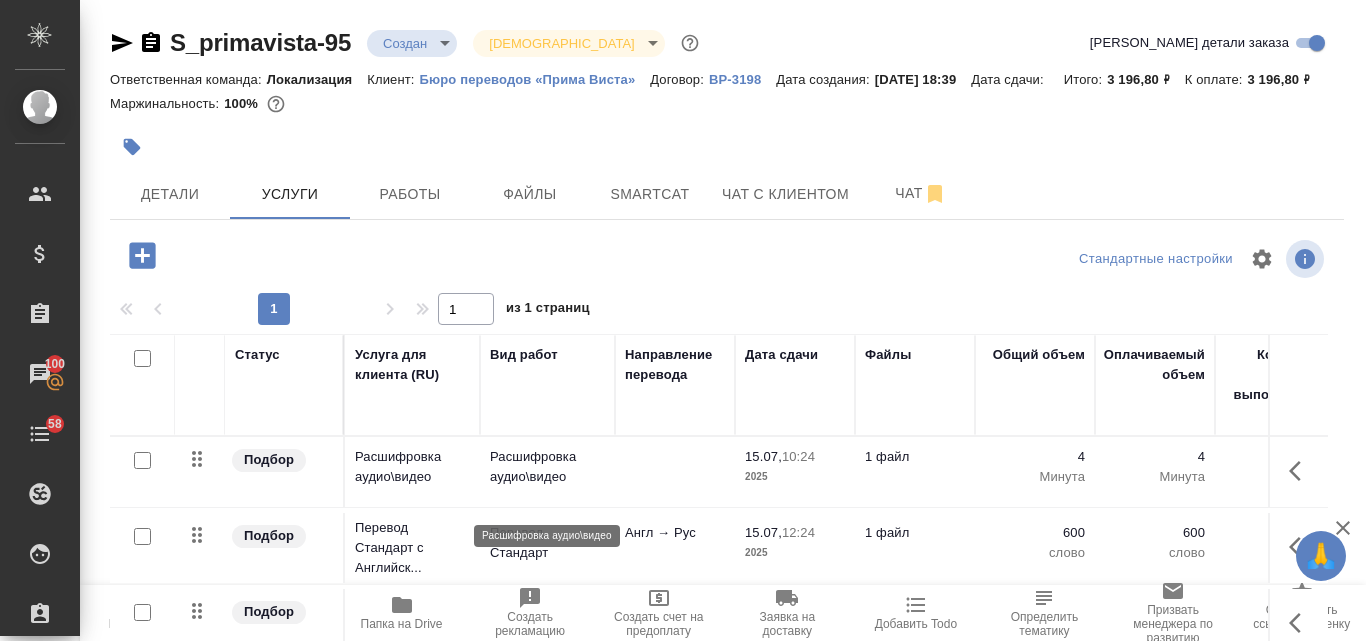 click on "Расшифровка аудио\видео" at bounding box center (547, 467) 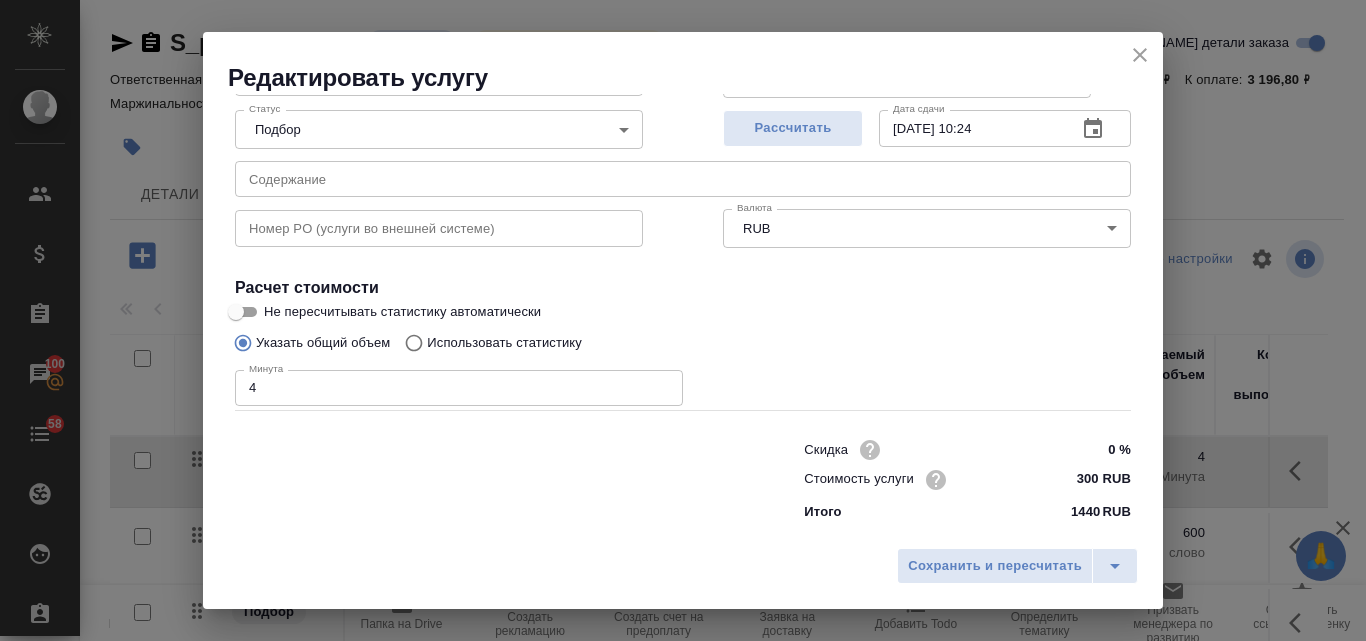 scroll, scrollTop: 4, scrollLeft: 0, axis: vertical 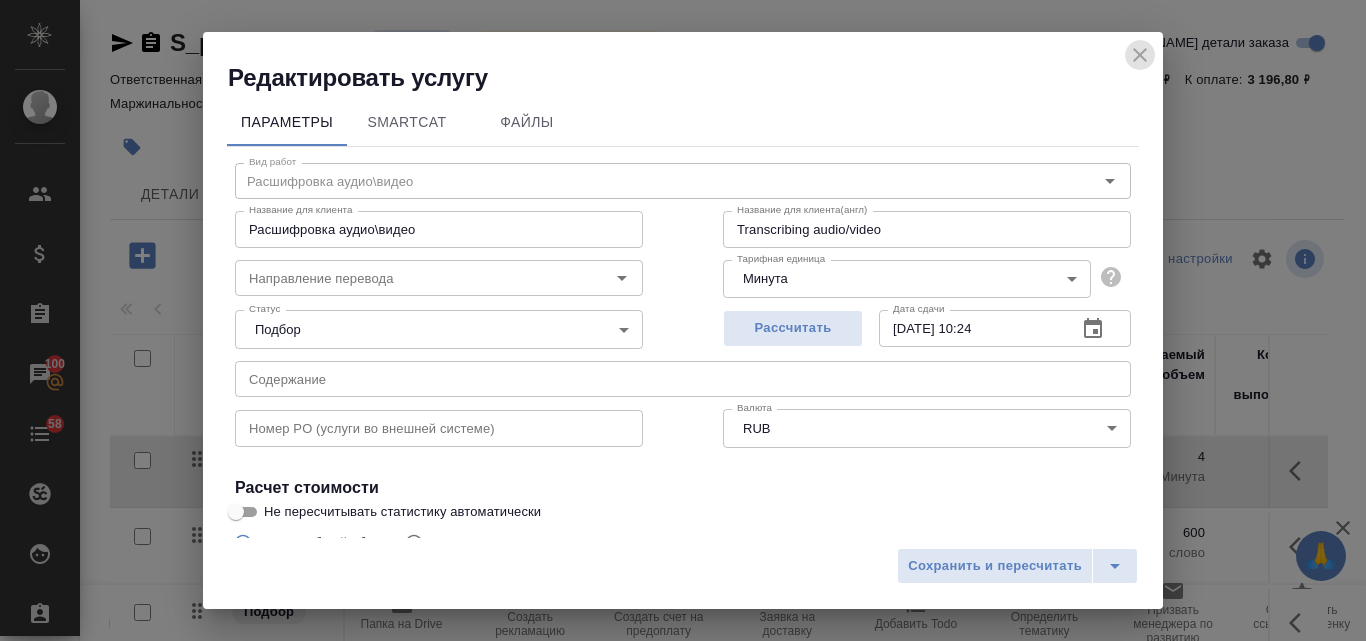 click 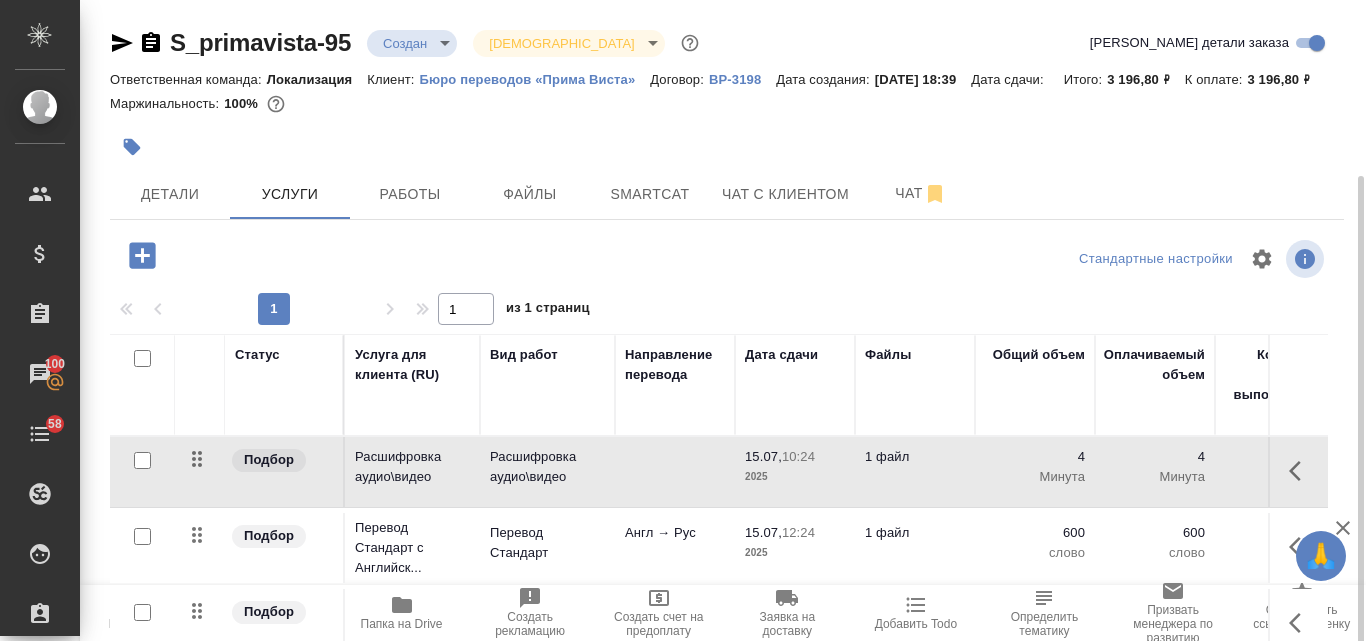 scroll, scrollTop: 198, scrollLeft: 0, axis: vertical 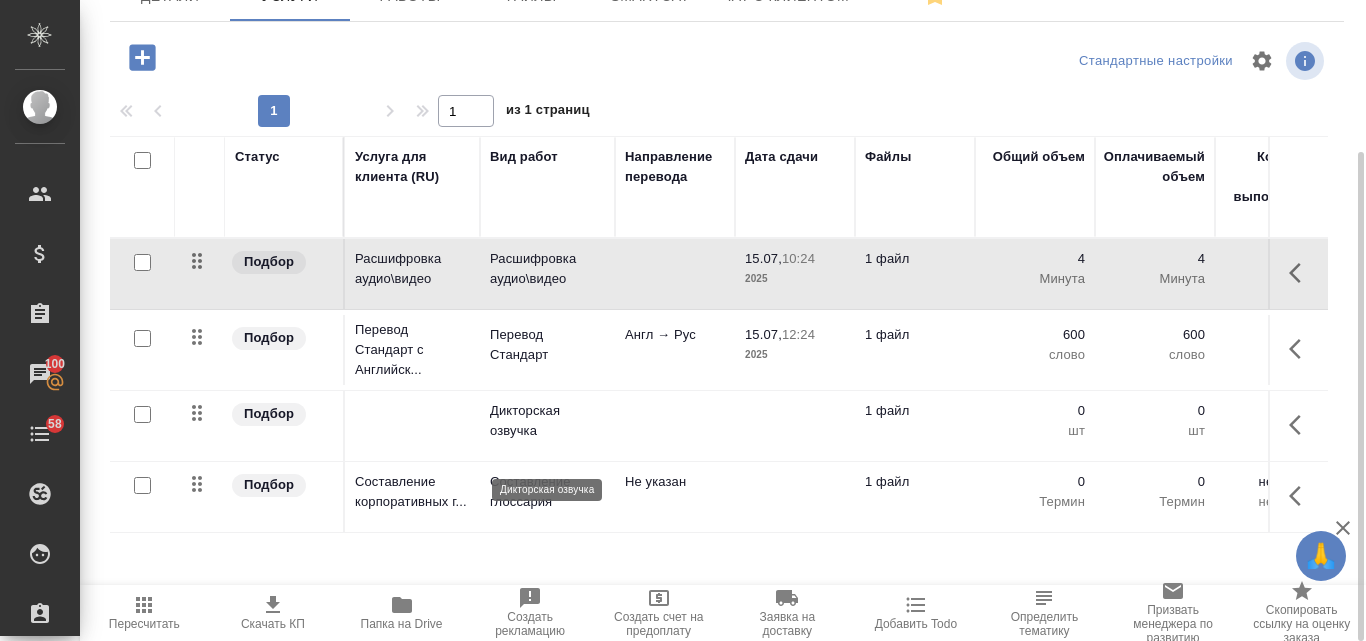 click on "Дикторская озвучка" at bounding box center (547, 421) 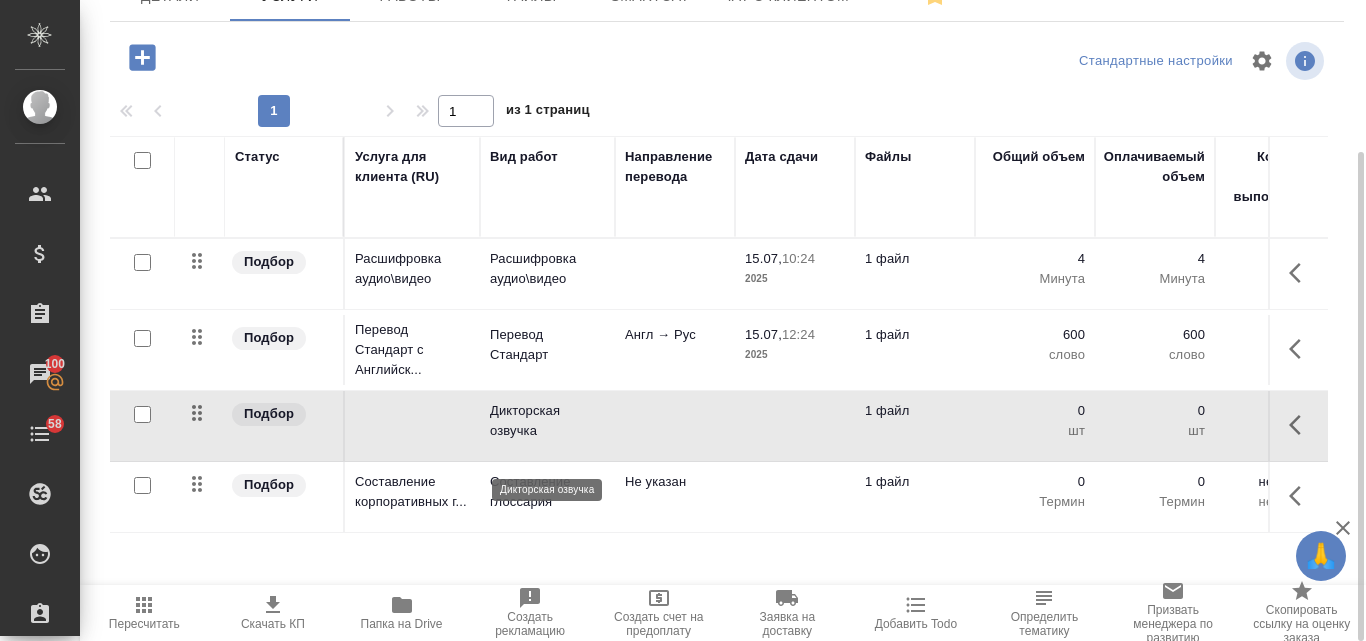 click on "Дикторская озвучка" at bounding box center (547, 421) 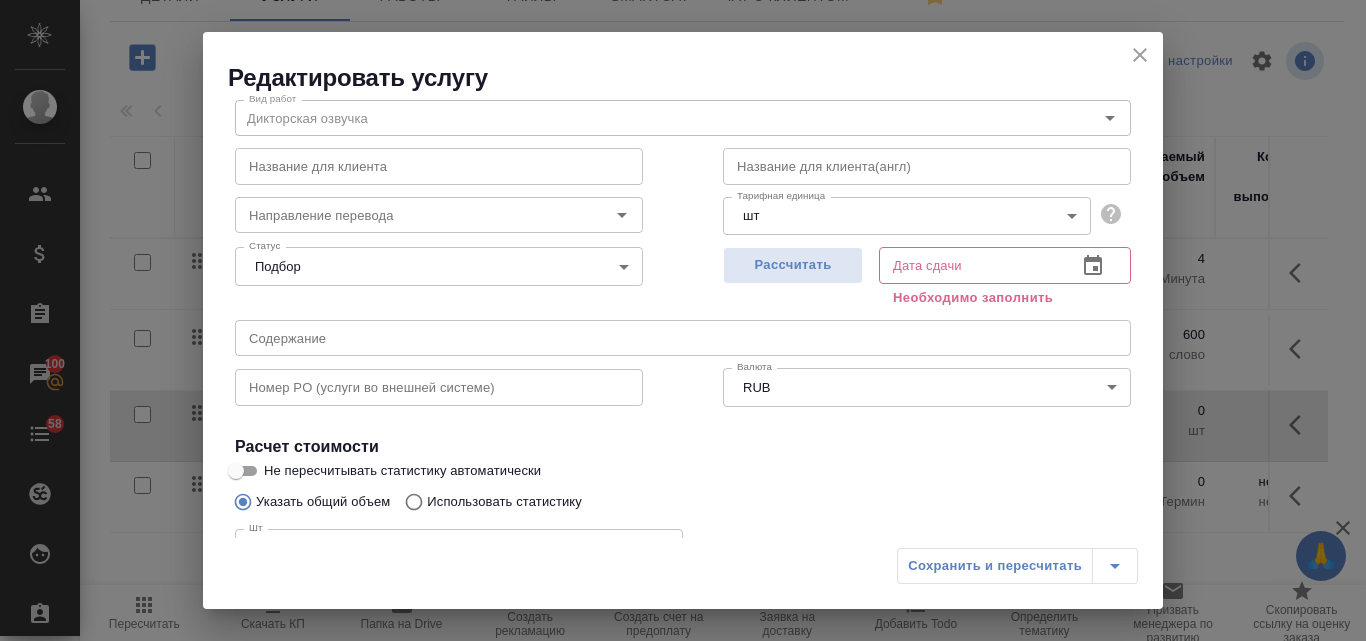 scroll, scrollTop: 100, scrollLeft: 0, axis: vertical 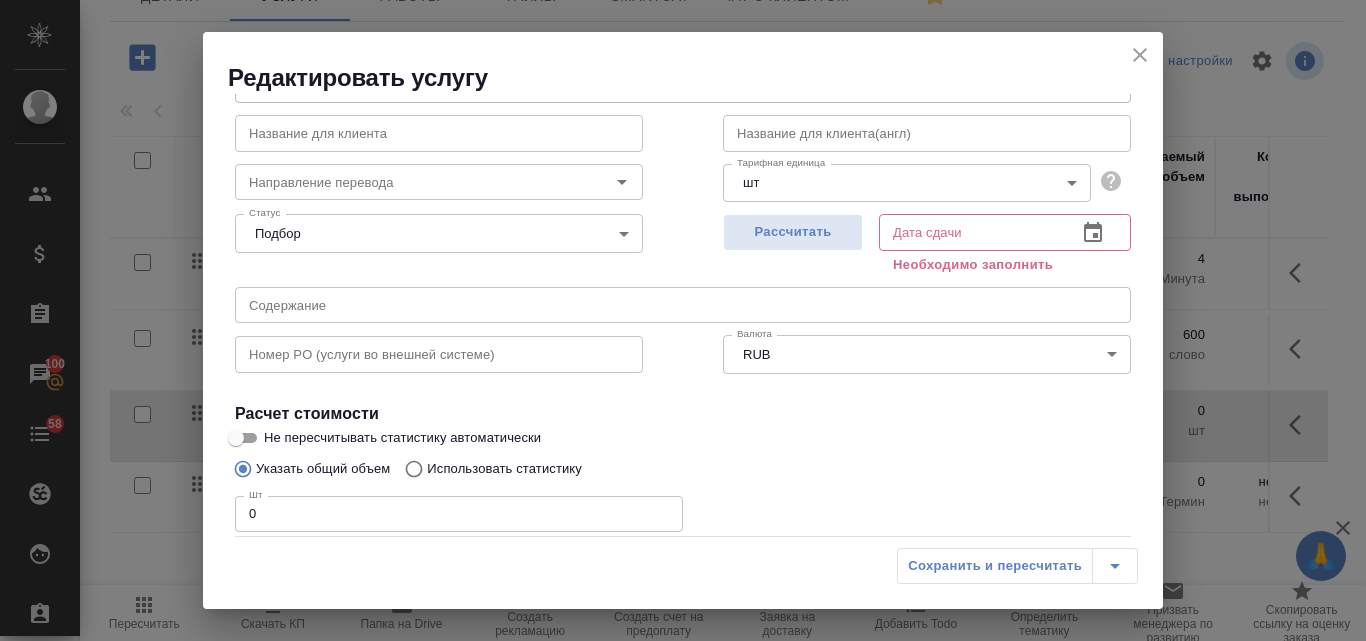 click on "🙏 .cls-1
fill:#fff;
AWATERA Valyaeva Anna Клиенты Спецификации Заказы 100 Чаты 58 Todo Проекты SC Исполнители Кандидаты Работы Входящие заявки Заявки на доставку Рекламации Проекты процессинга Конференции Выйти S_primavista-95 Создан new Святая троица holyTrinity Кратко детали заказа Ответственная команда: Локализация Клиент: Бюро переводов «Прима Виста» Договор: ВР-3198 Дата создания: 14.07.2025, 18:39 Дата сдачи: Итого: 3 196,80 ₽ К оплате: 3 196,80 ₽ Маржинальность: 100% Детали Услуги Работы Файлы Smartcat Чат с клиентом Чат Стандартные настройки 1 1 из 1 страниц   Статус Вид работ Дата сдачи" at bounding box center (683, 320) 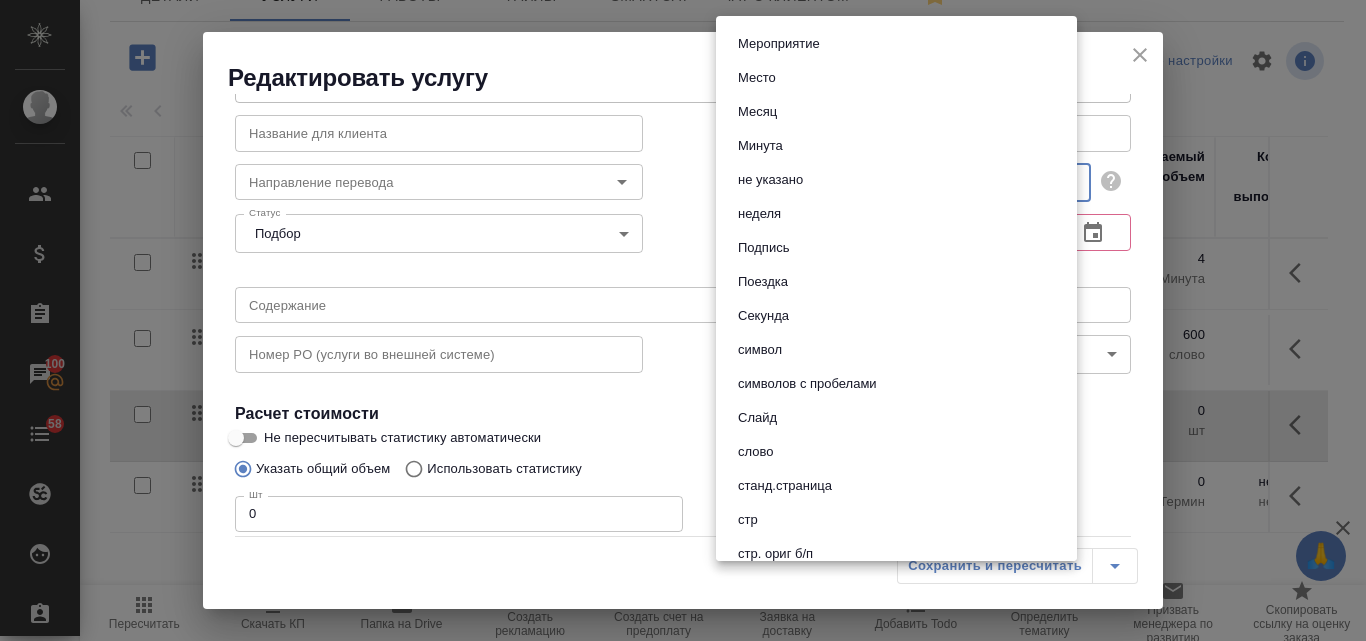 scroll, scrollTop: 671, scrollLeft: 0, axis: vertical 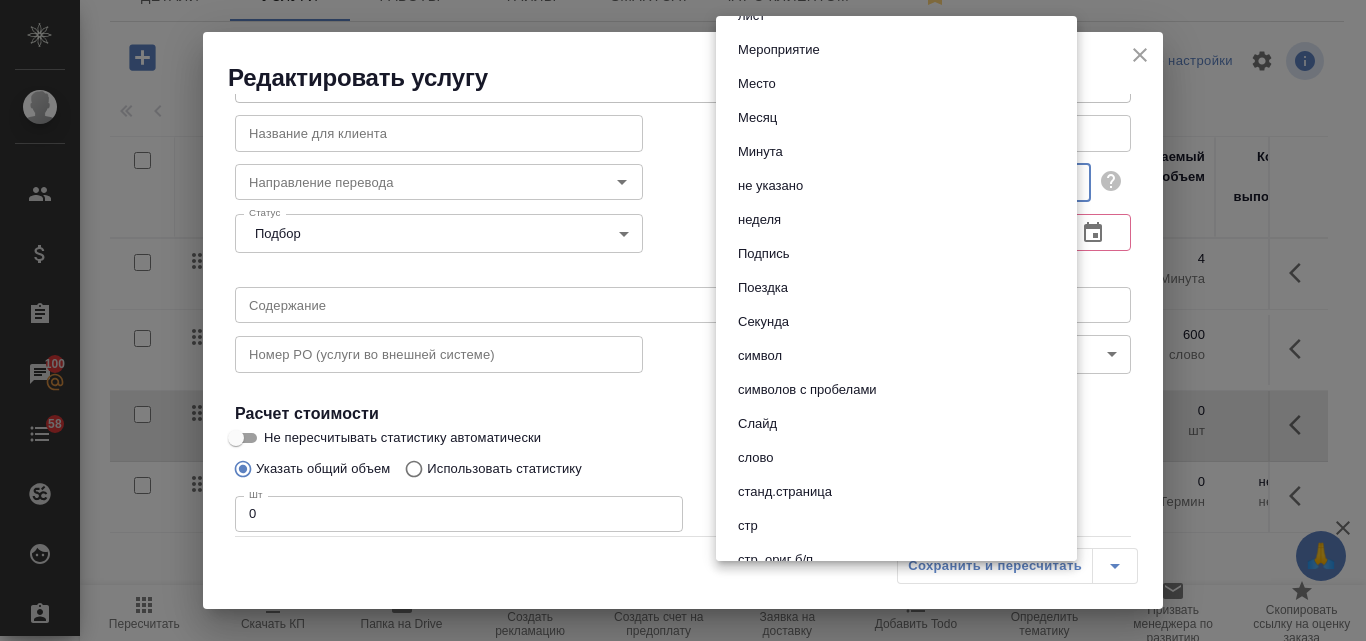 click on "Минута" at bounding box center (760, 152) 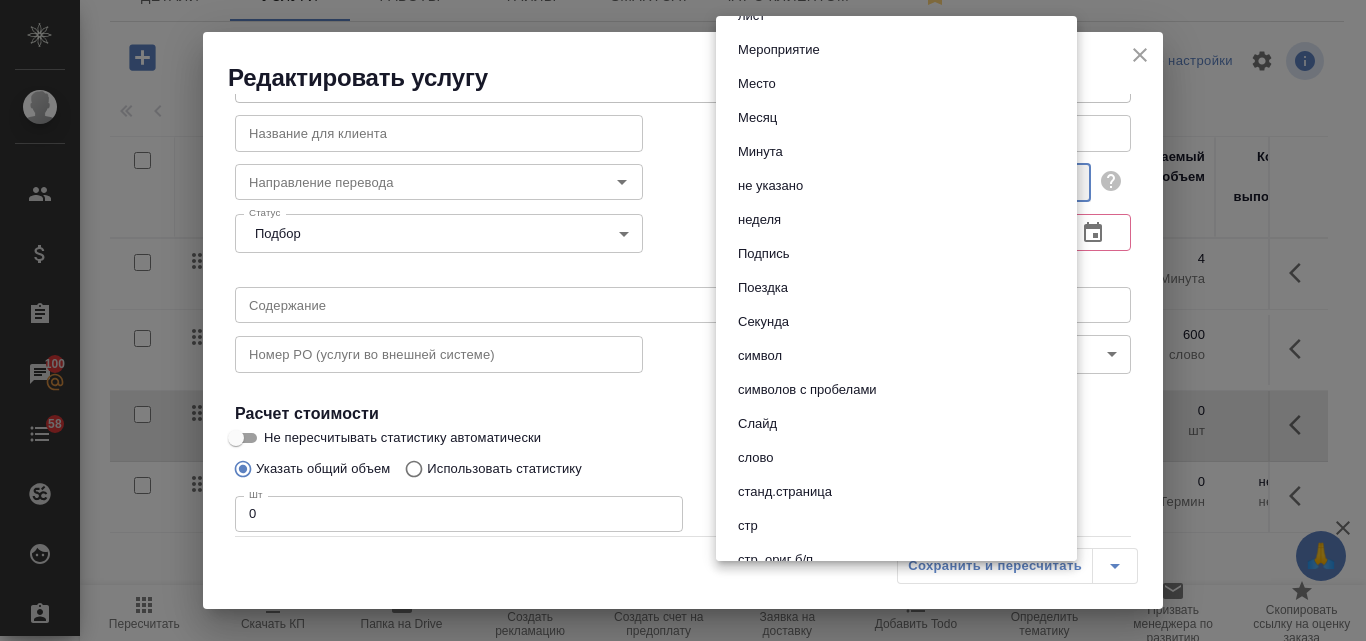 type on "5ca1acf853b22f58dad1d157" 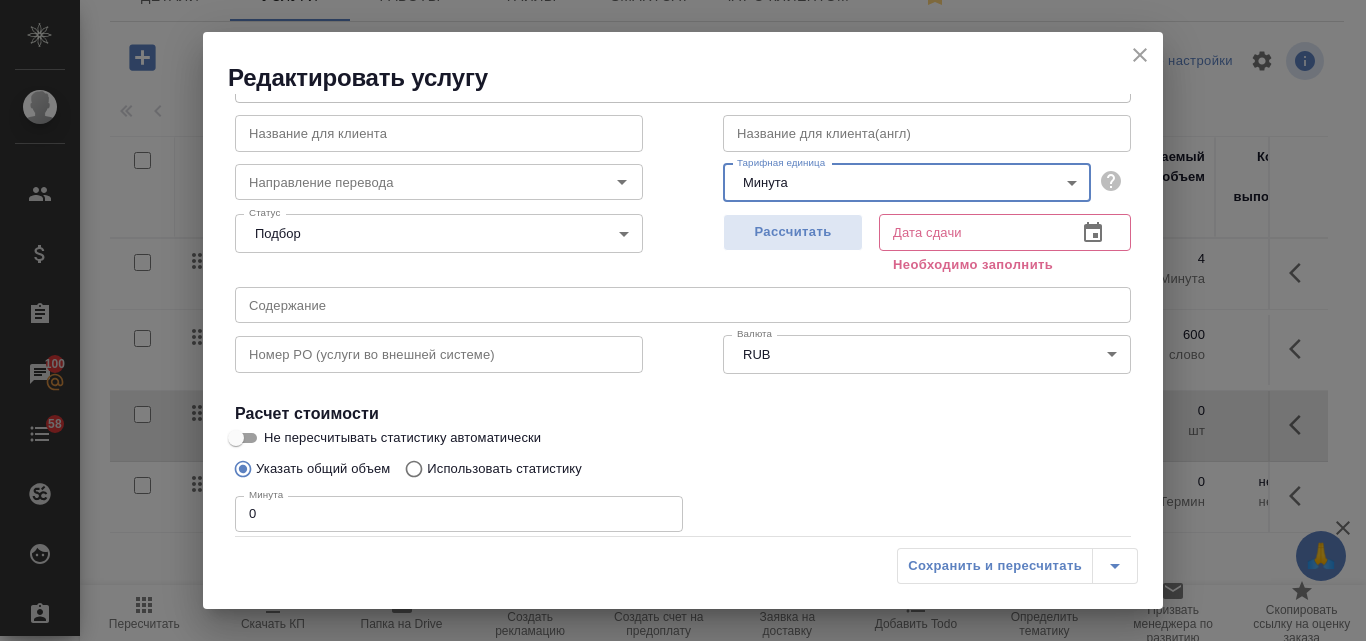 click on "0" at bounding box center (459, 514) 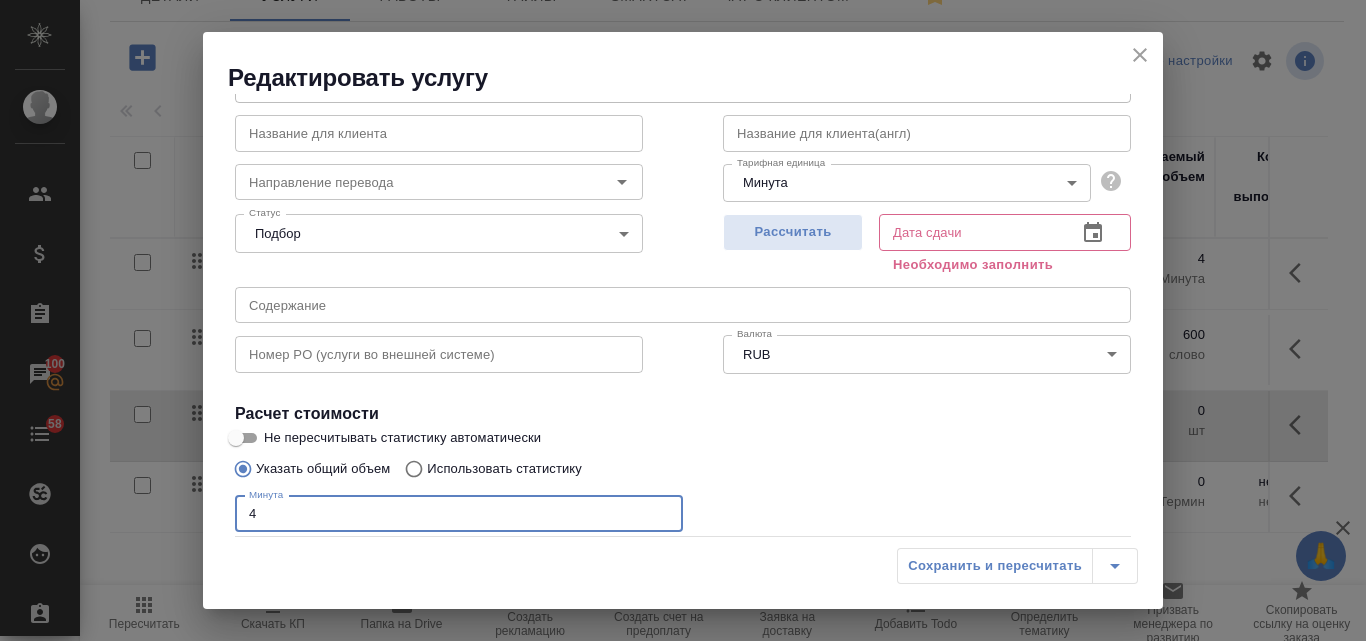 type on "4" 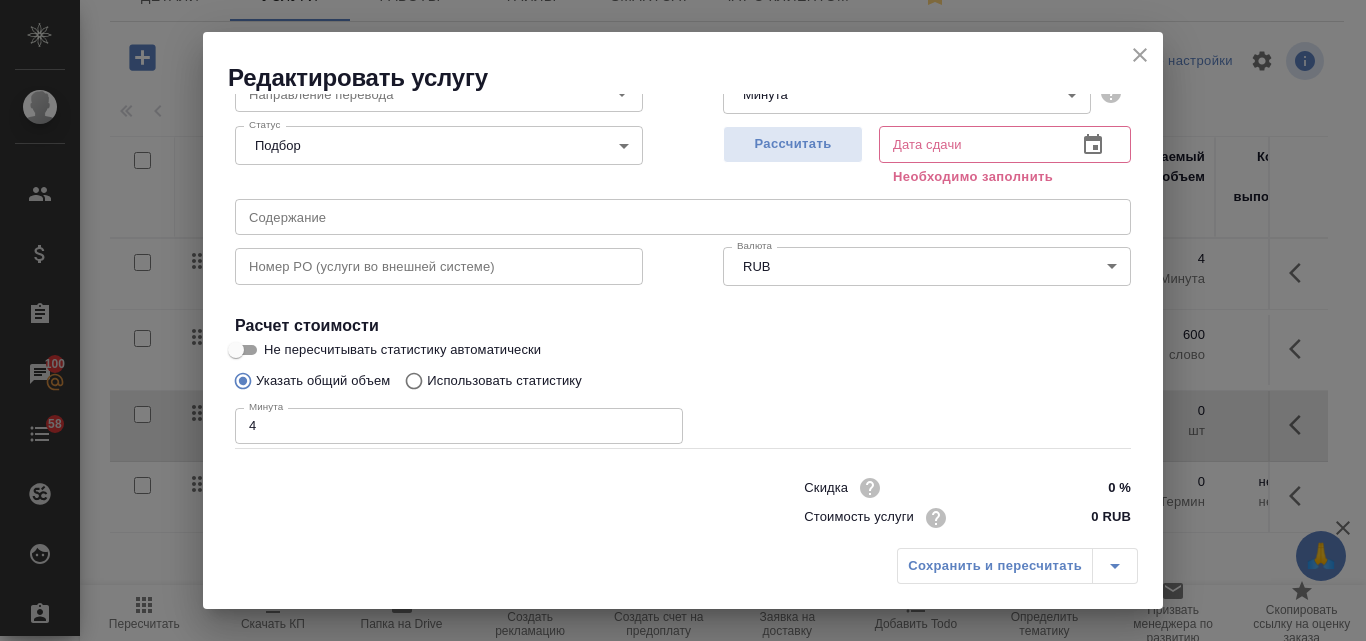 scroll, scrollTop: 226, scrollLeft: 0, axis: vertical 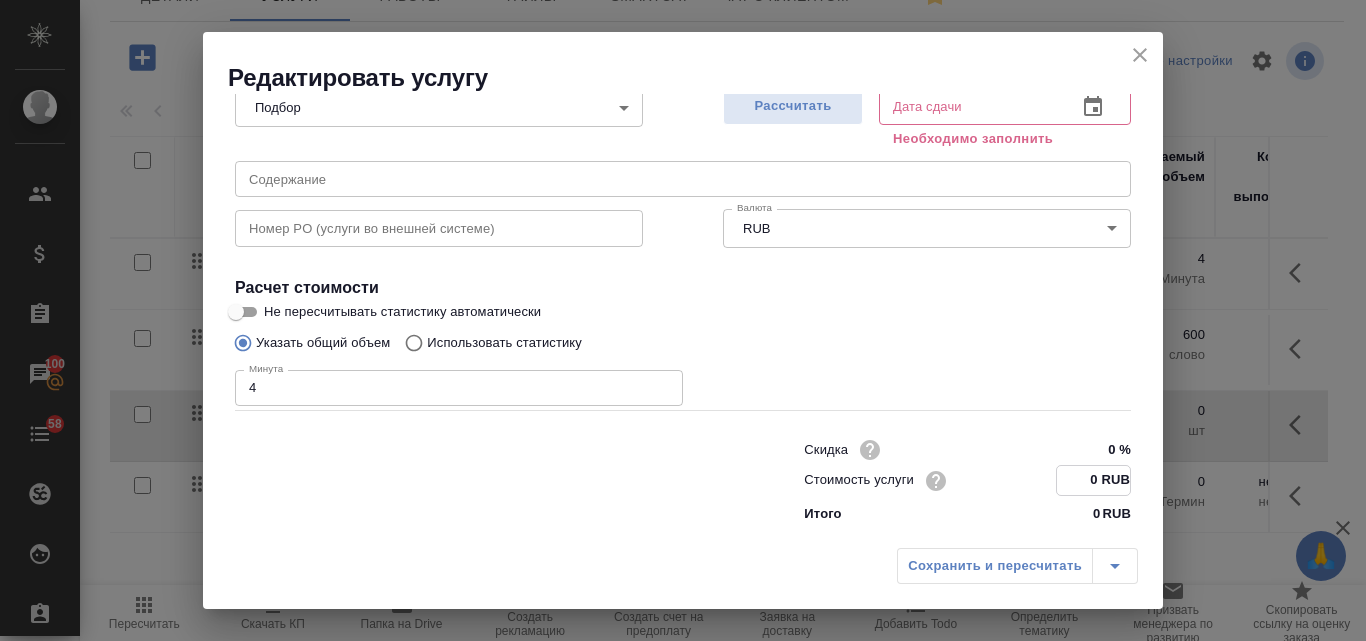 click on "0 RUB" at bounding box center [1093, 480] 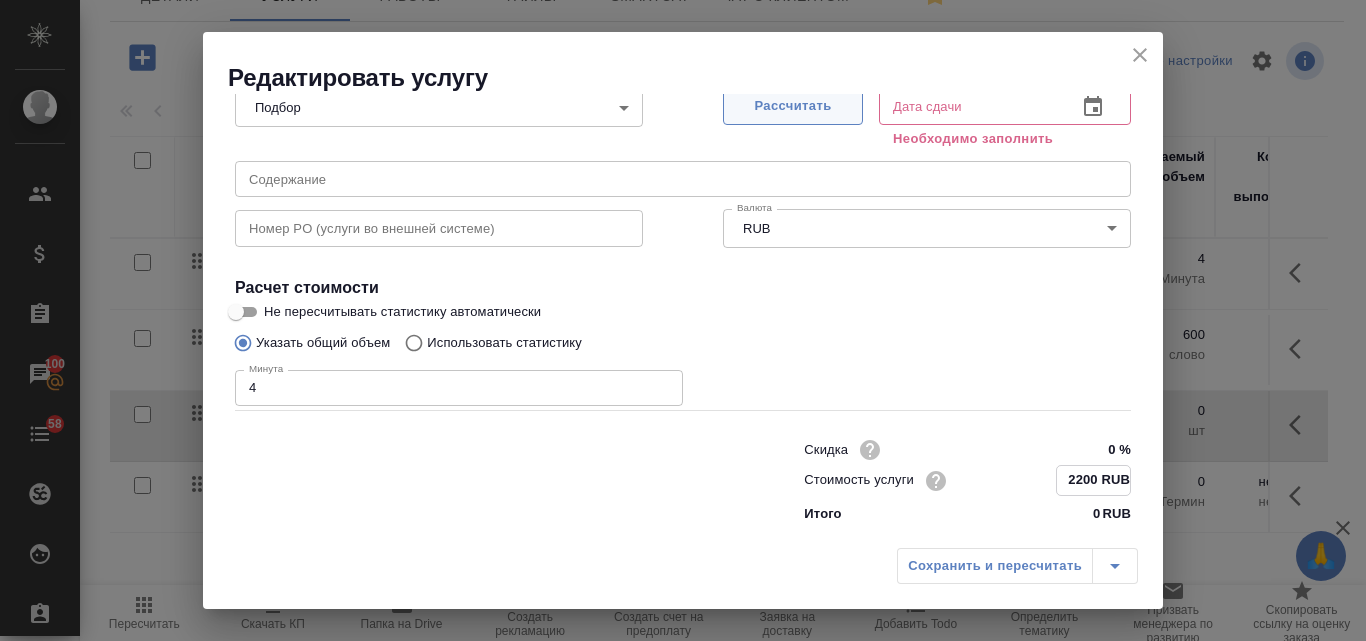 type on "2200 RUB" 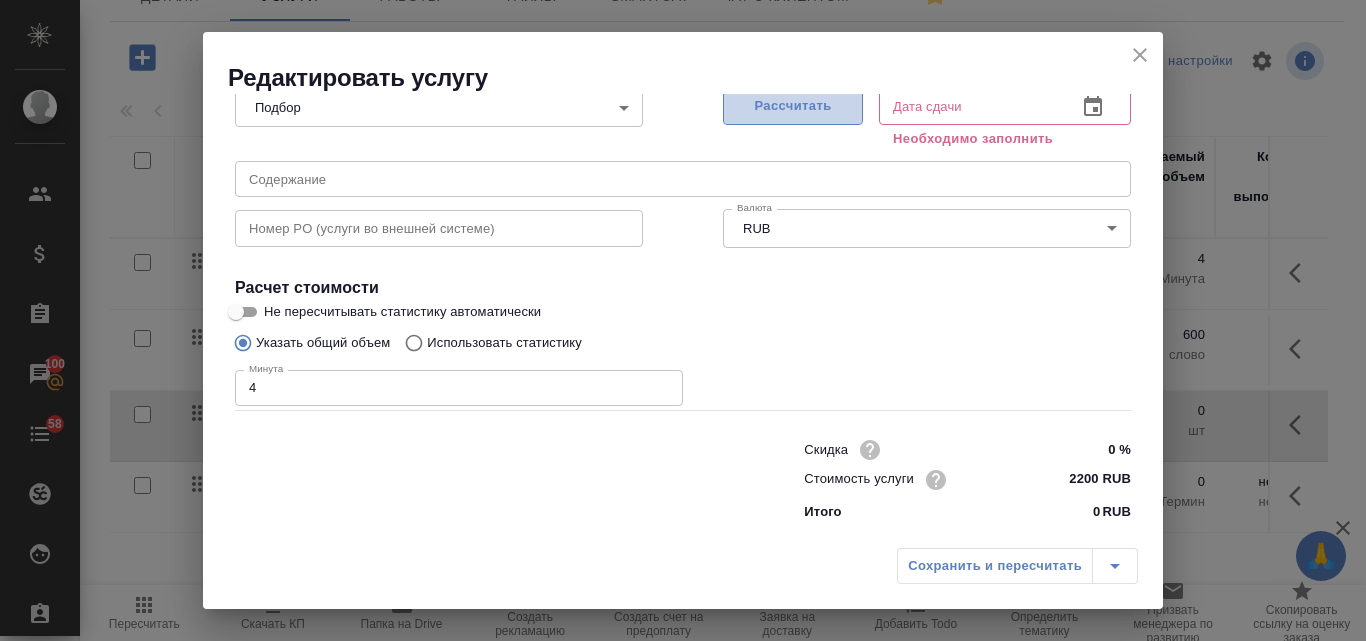 click on "Рассчитать" at bounding box center (793, 106) 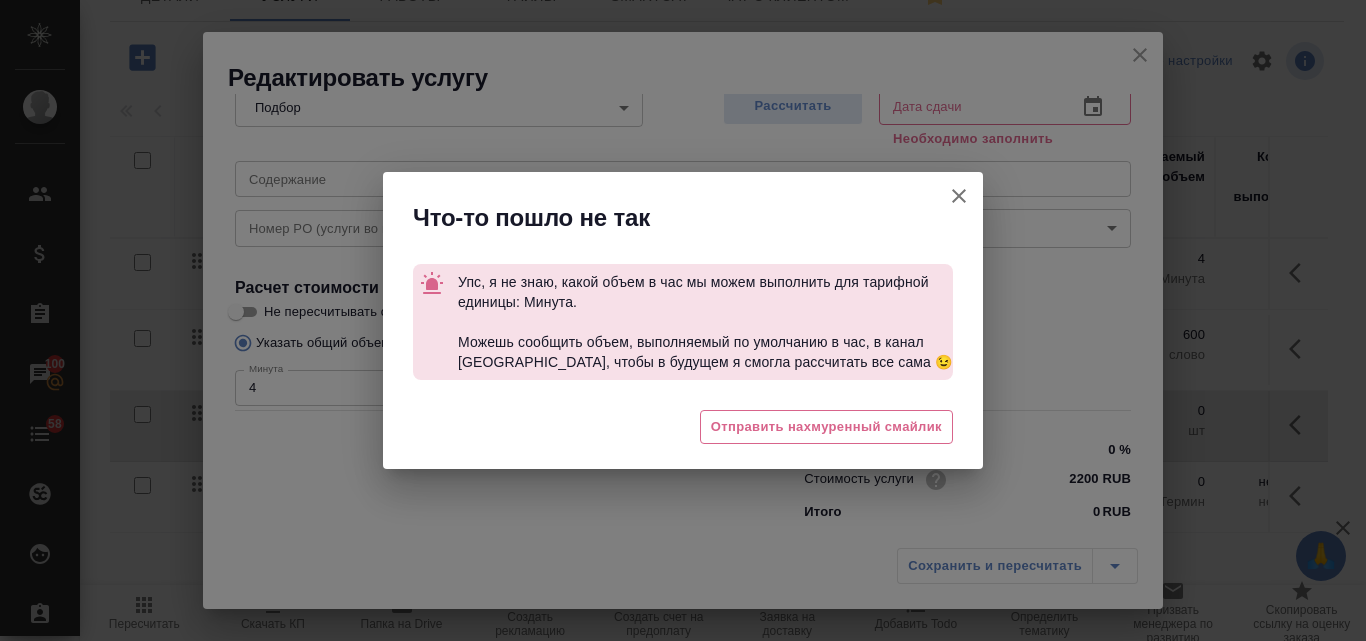 type on "15.07.2025 14:49" 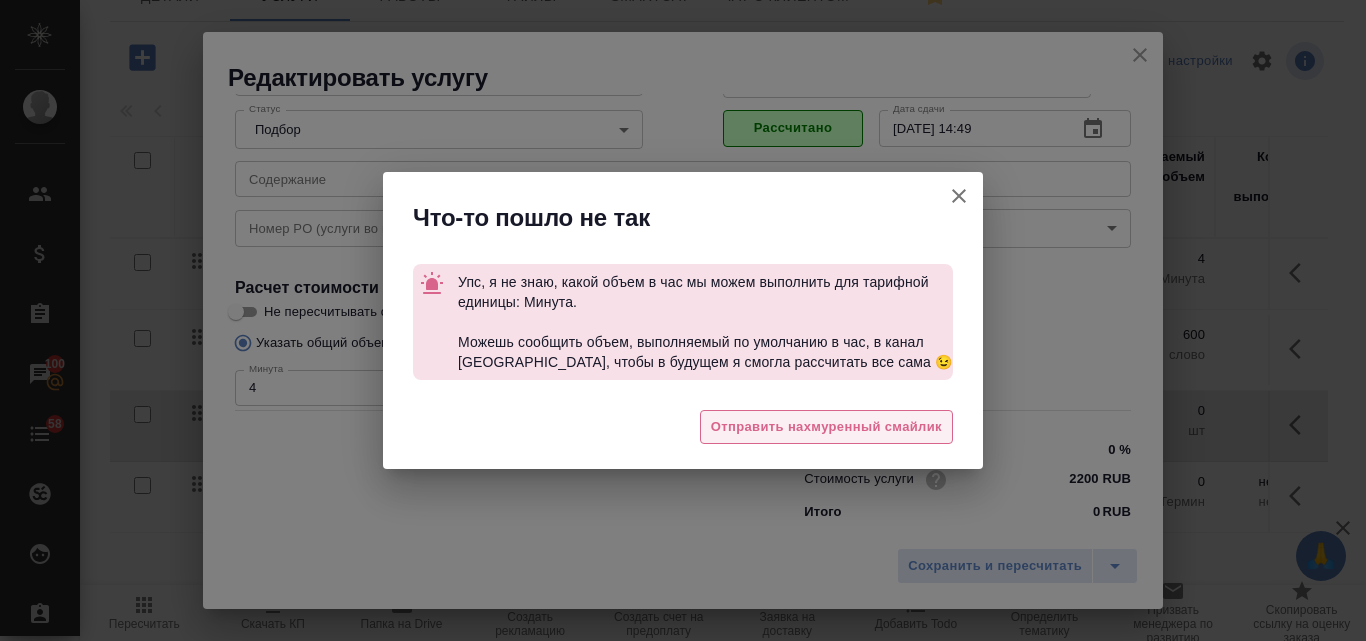 scroll, scrollTop: 204, scrollLeft: 0, axis: vertical 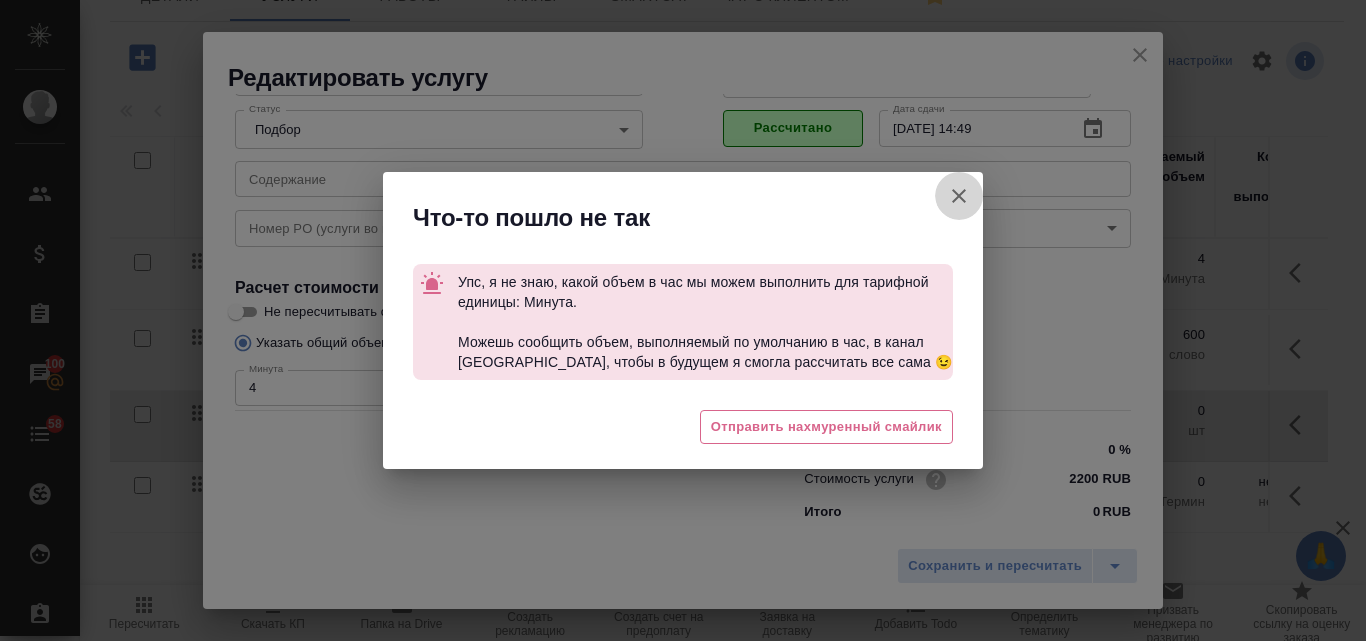 click 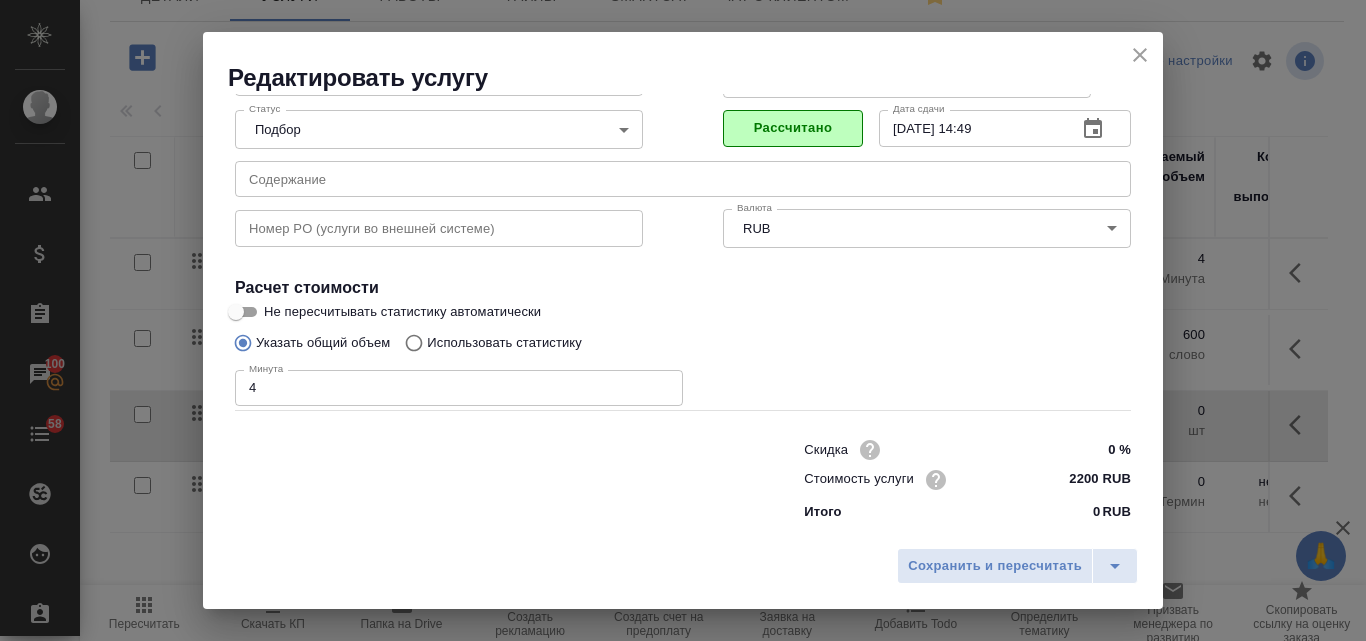 scroll, scrollTop: 0, scrollLeft: 0, axis: both 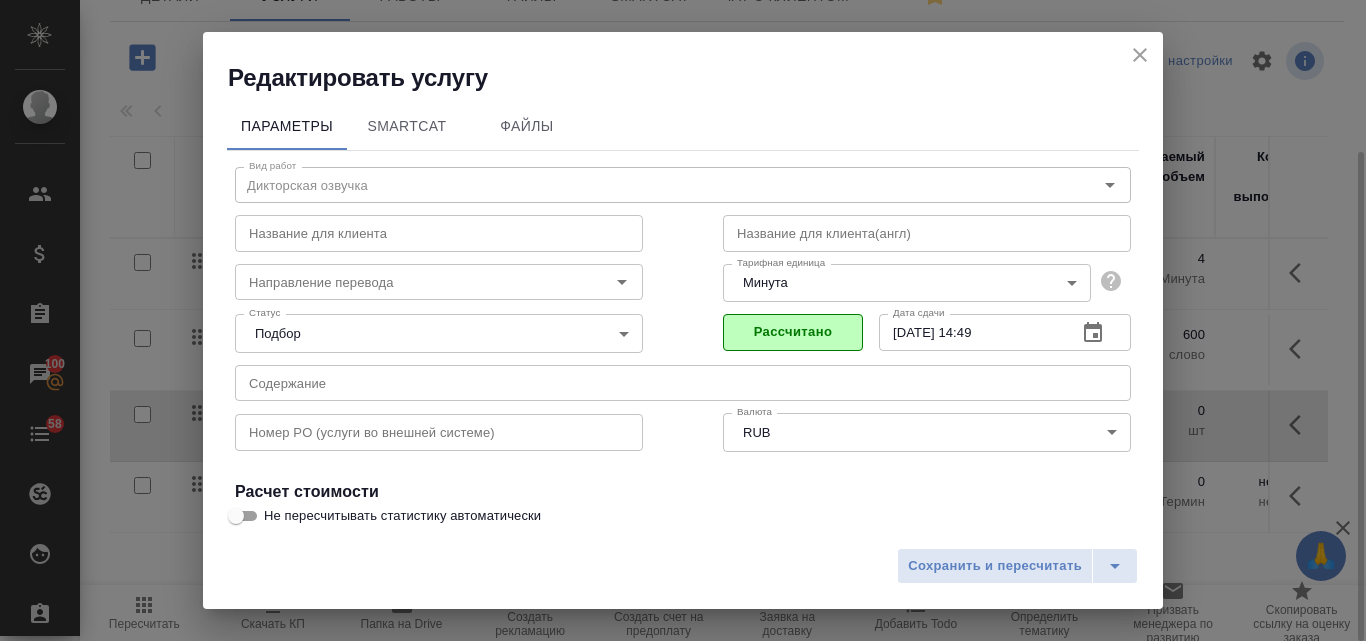 click 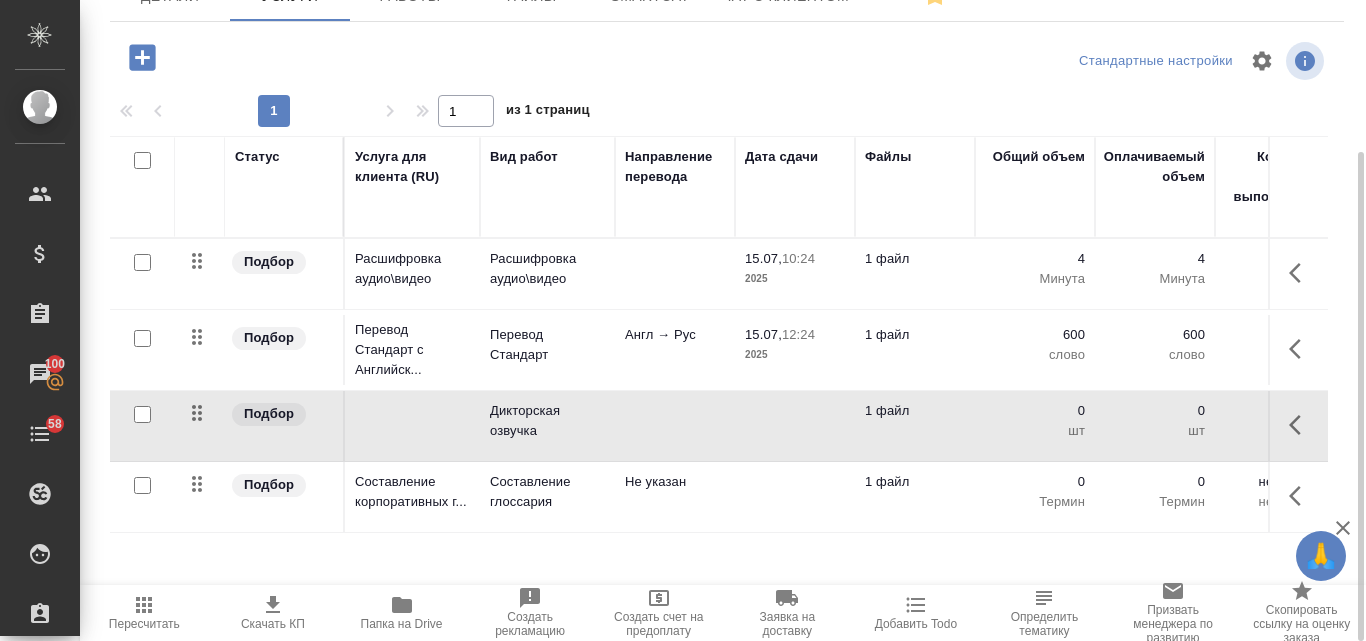 click at bounding box center (142, 414) 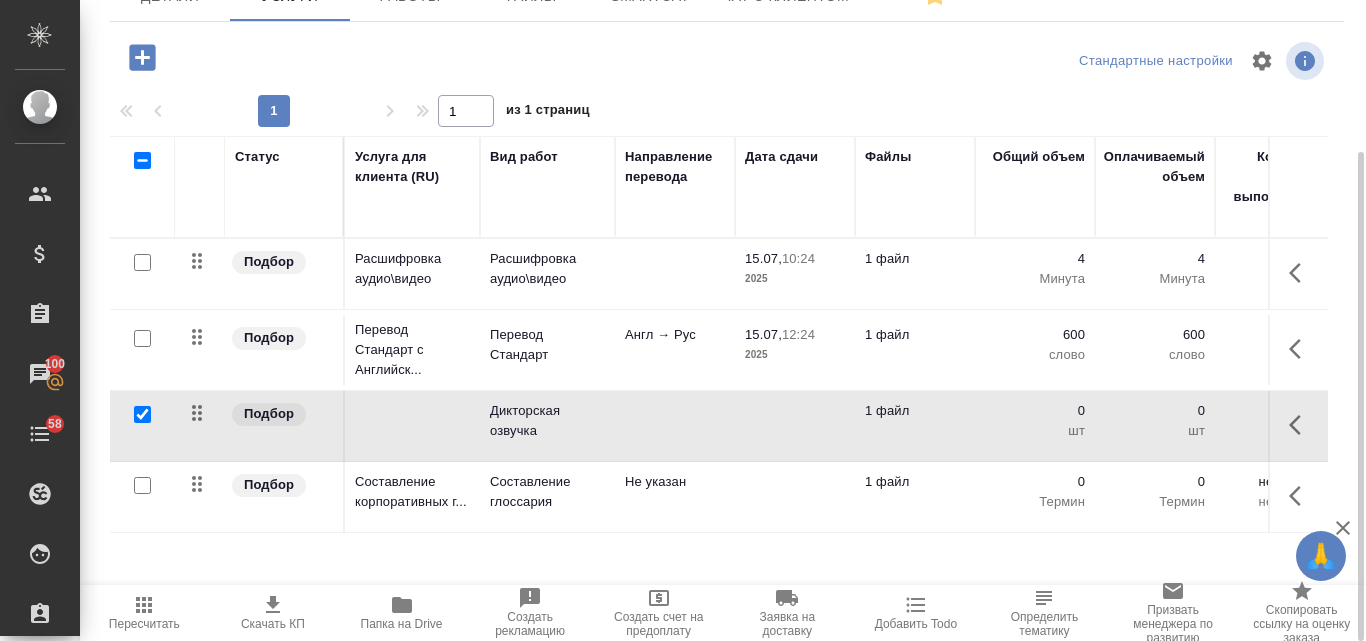 checkbox on "true" 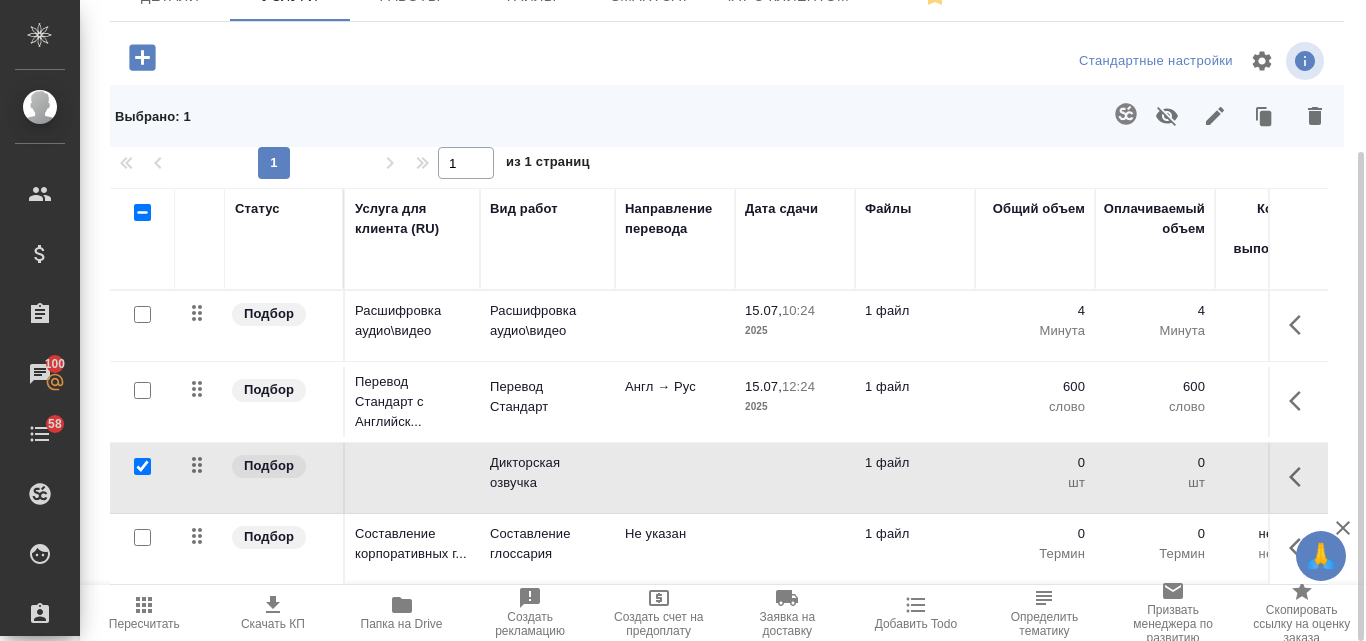 click 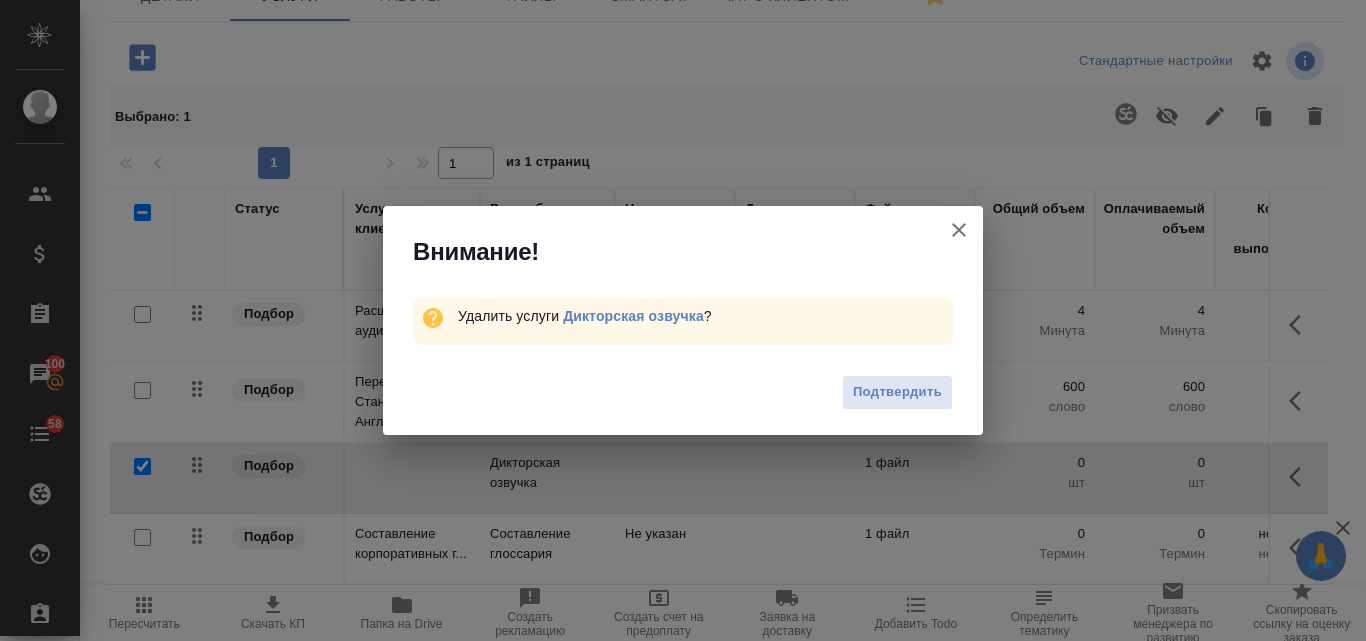 click on "Подтвердить" at bounding box center (897, 392) 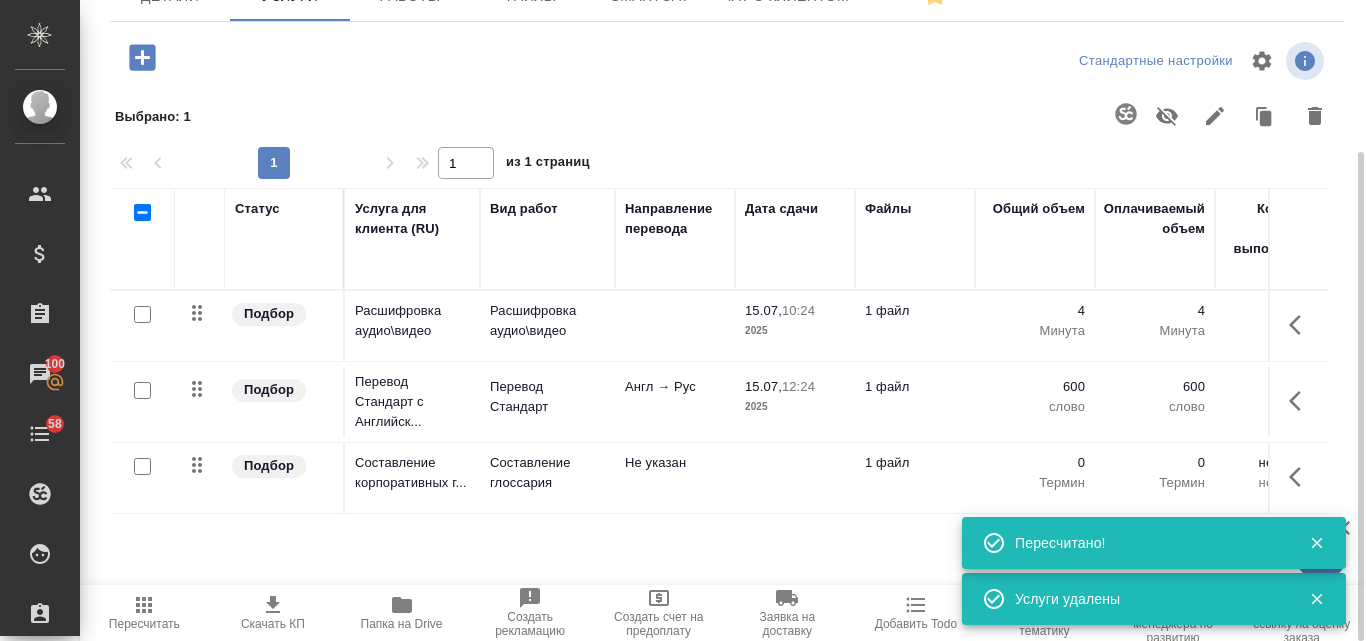 click 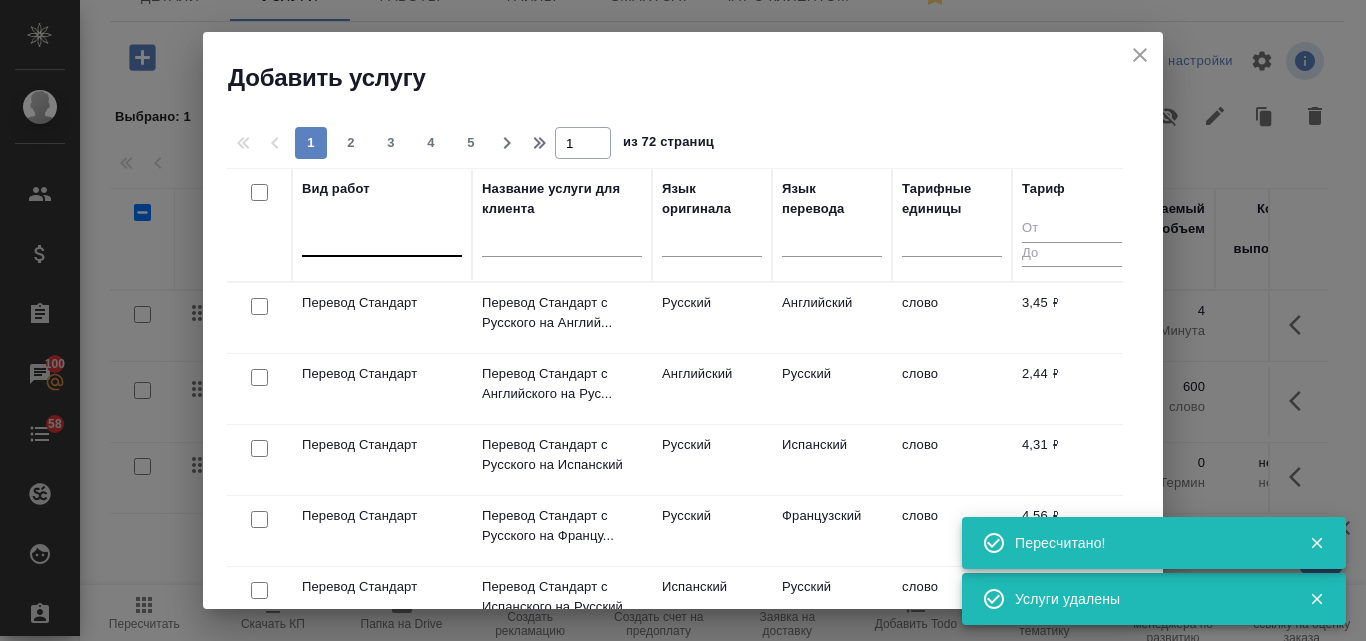 click at bounding box center [382, 236] 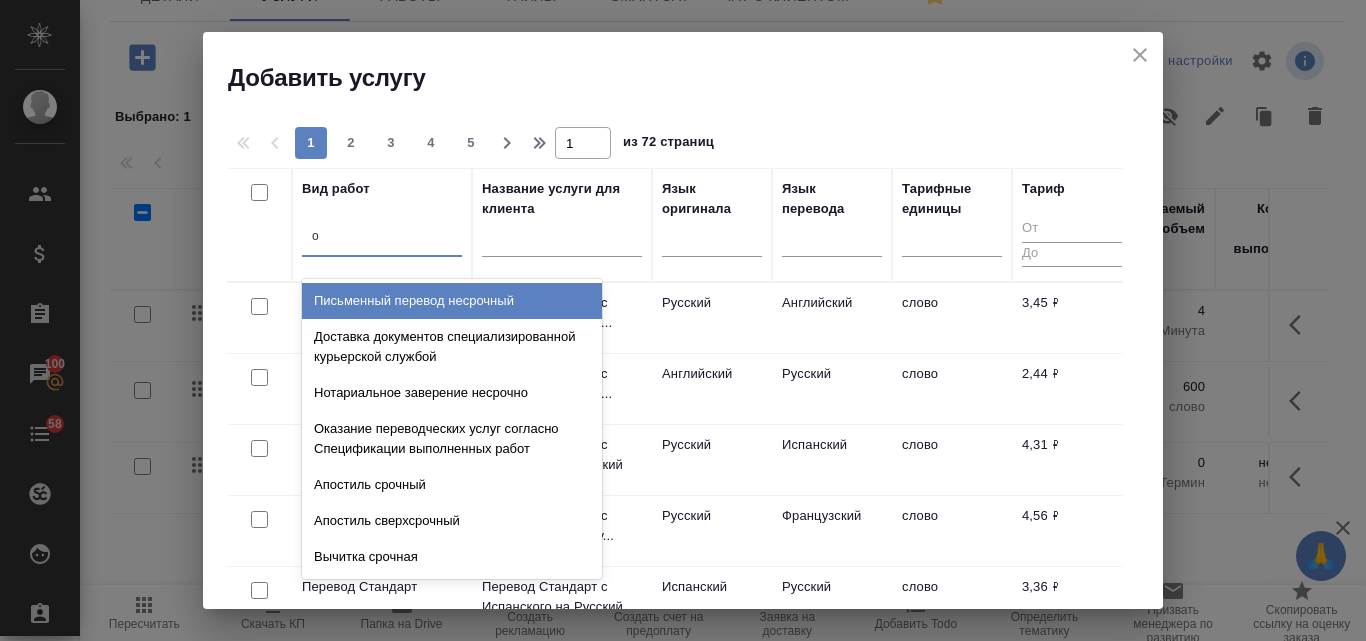 type on "оз" 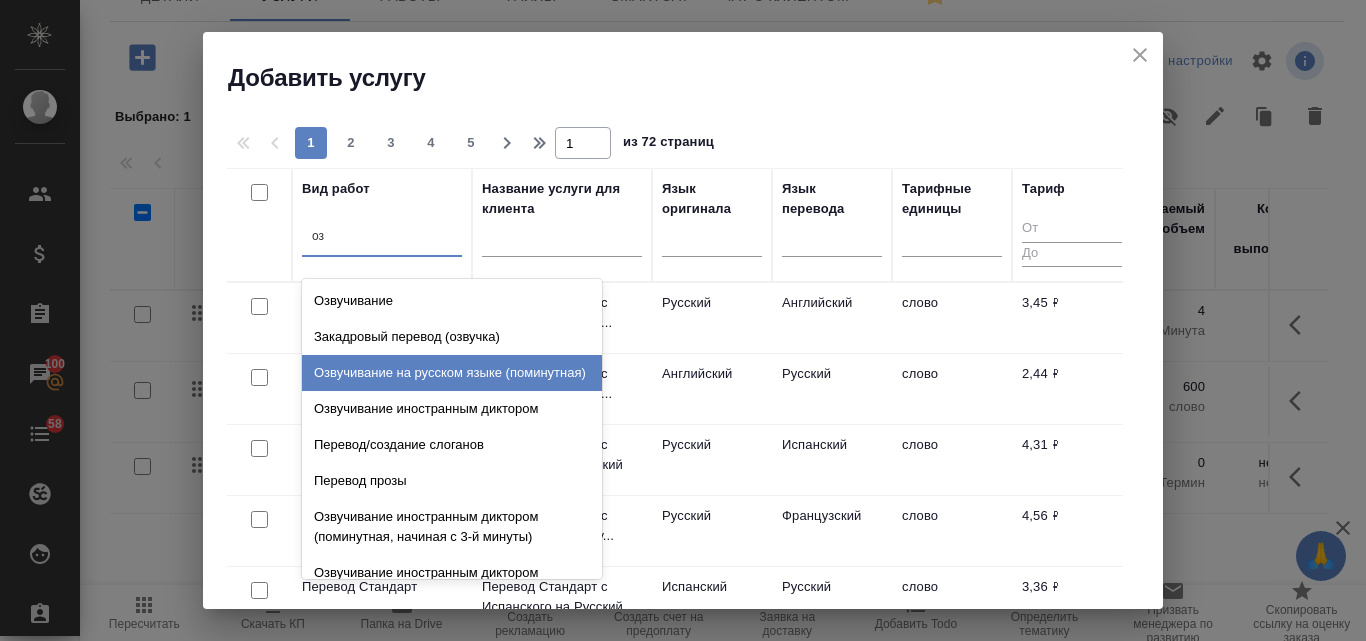 click on "Озвучивание на русском языке (поминутная)" at bounding box center (452, 373) 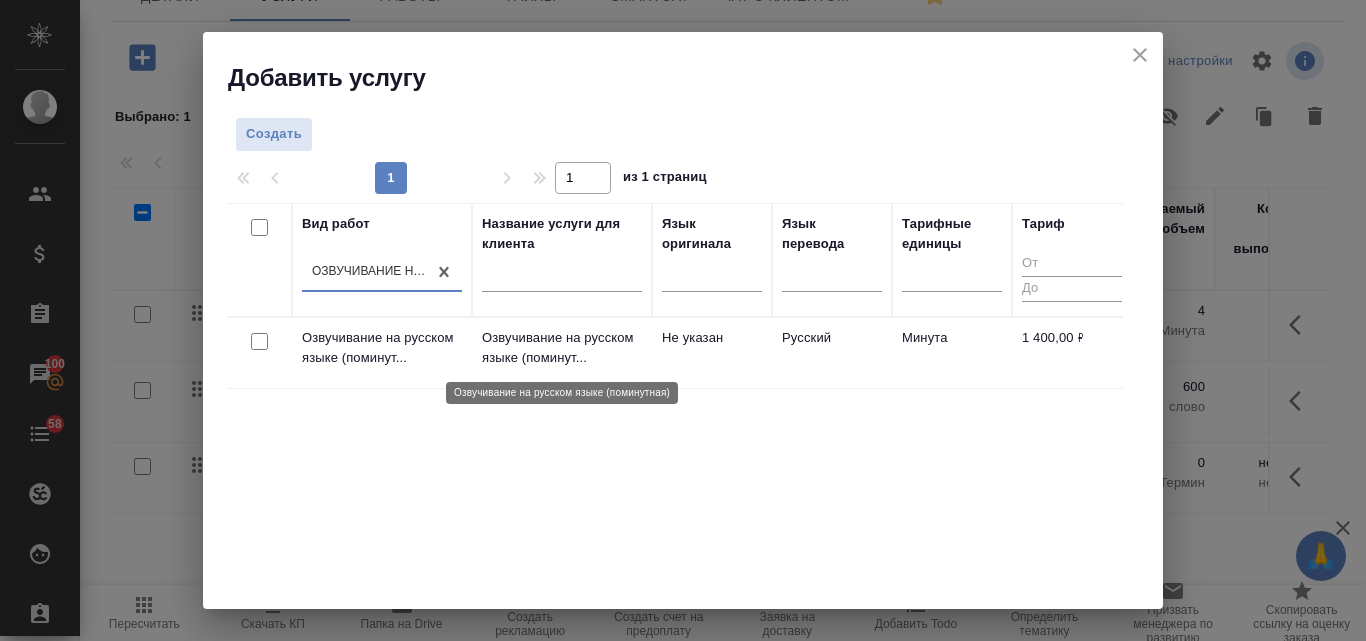 click on "Озвучивание на русском языке (поминут..." at bounding box center [562, 348] 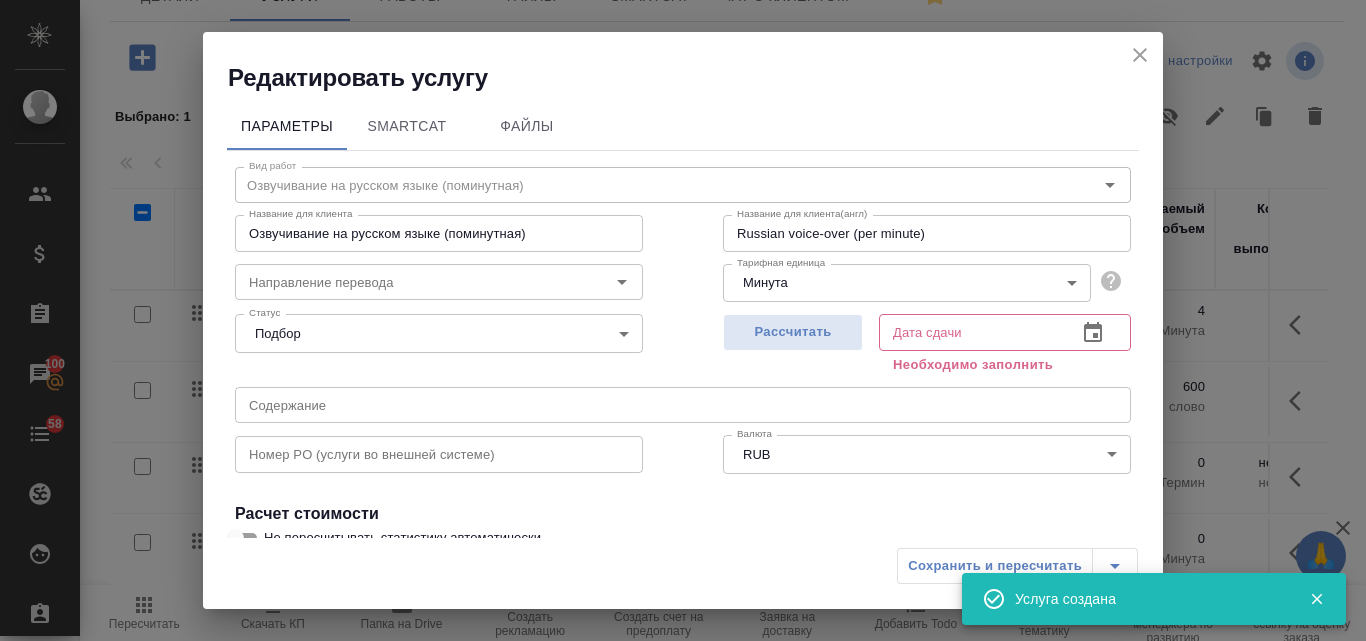 scroll, scrollTop: 226, scrollLeft: 0, axis: vertical 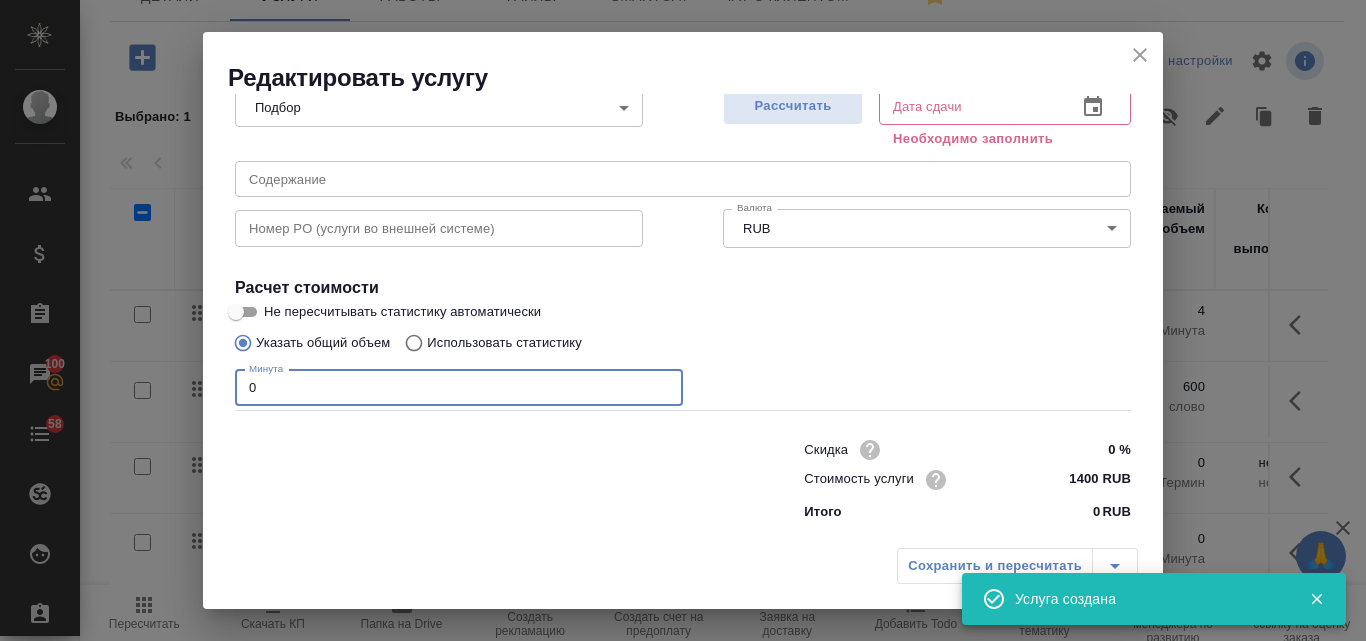 click on "0" at bounding box center [459, 388] 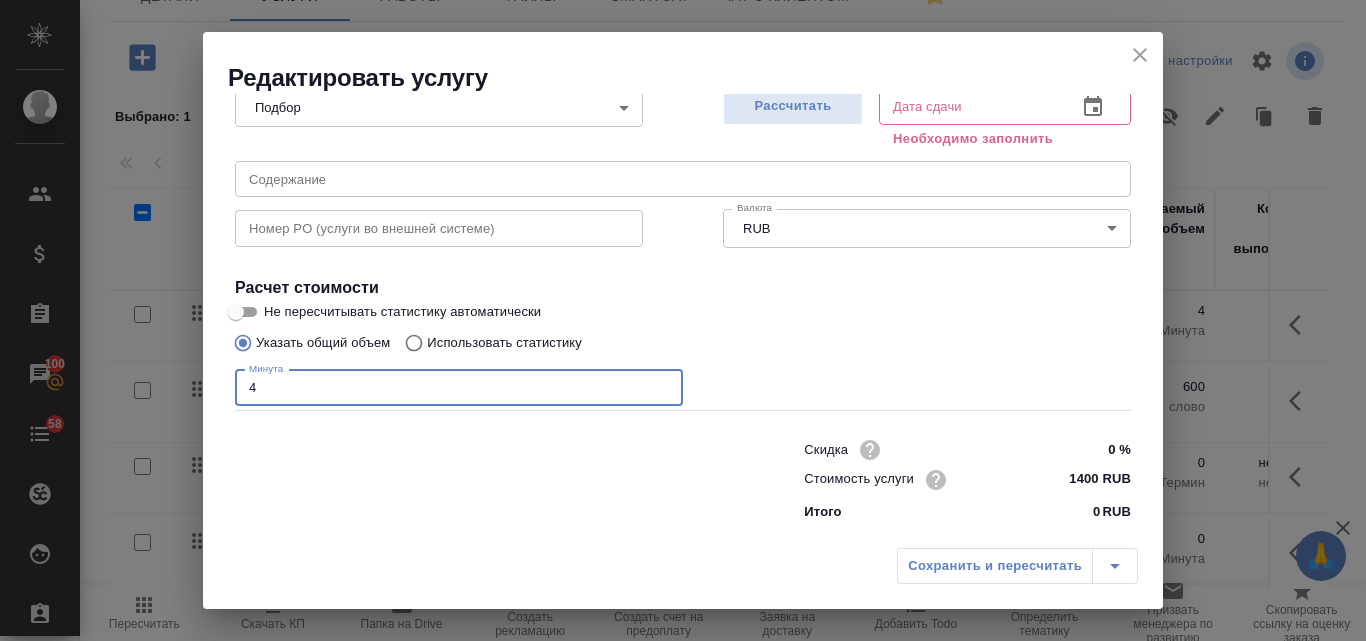 type on "4" 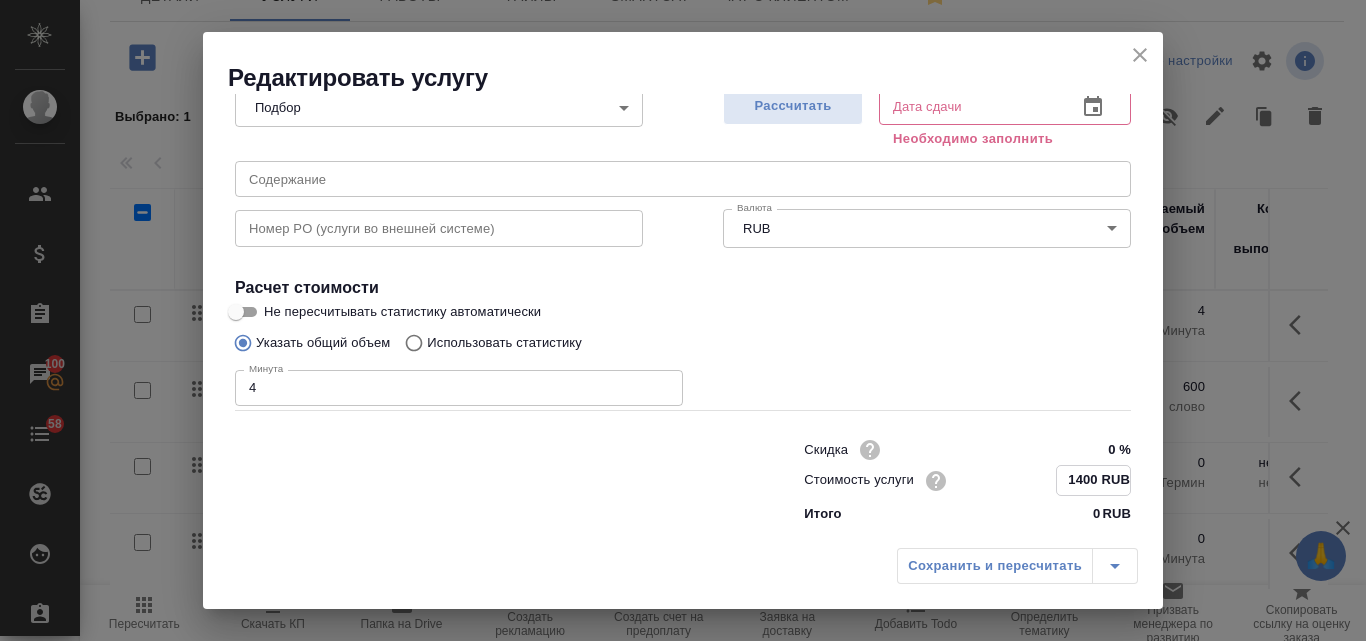 click on "1400 RUB" at bounding box center [1093, 480] 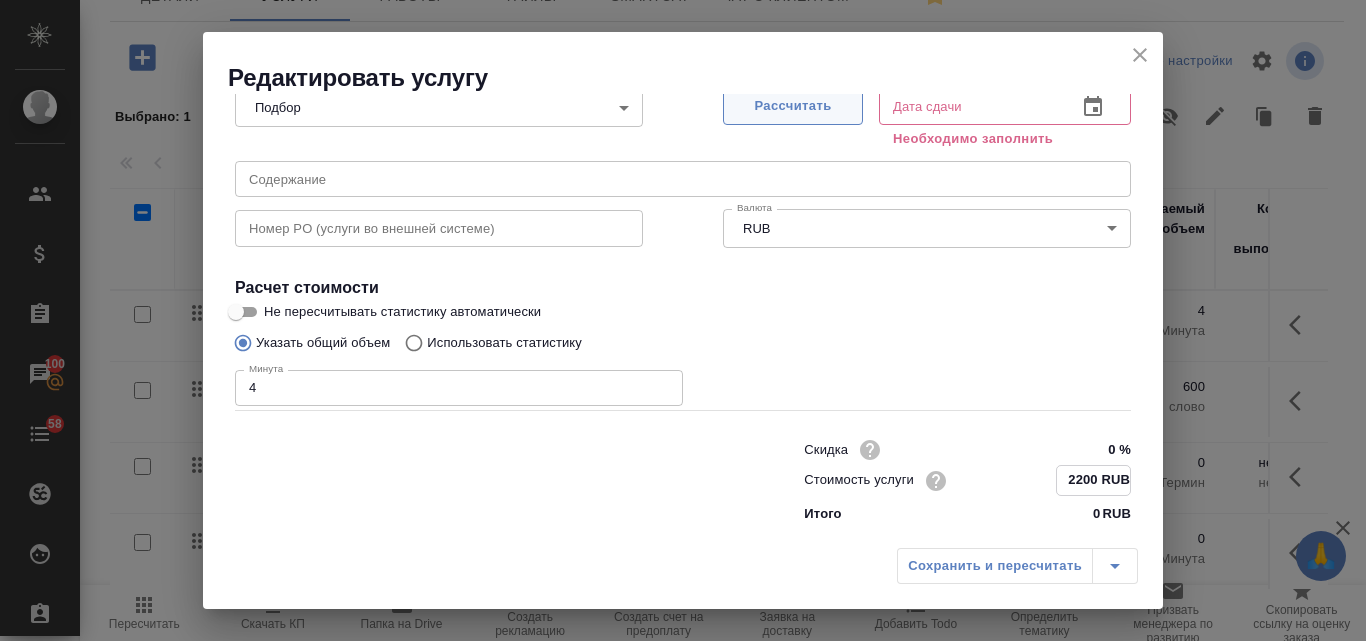 type on "2200 RUB" 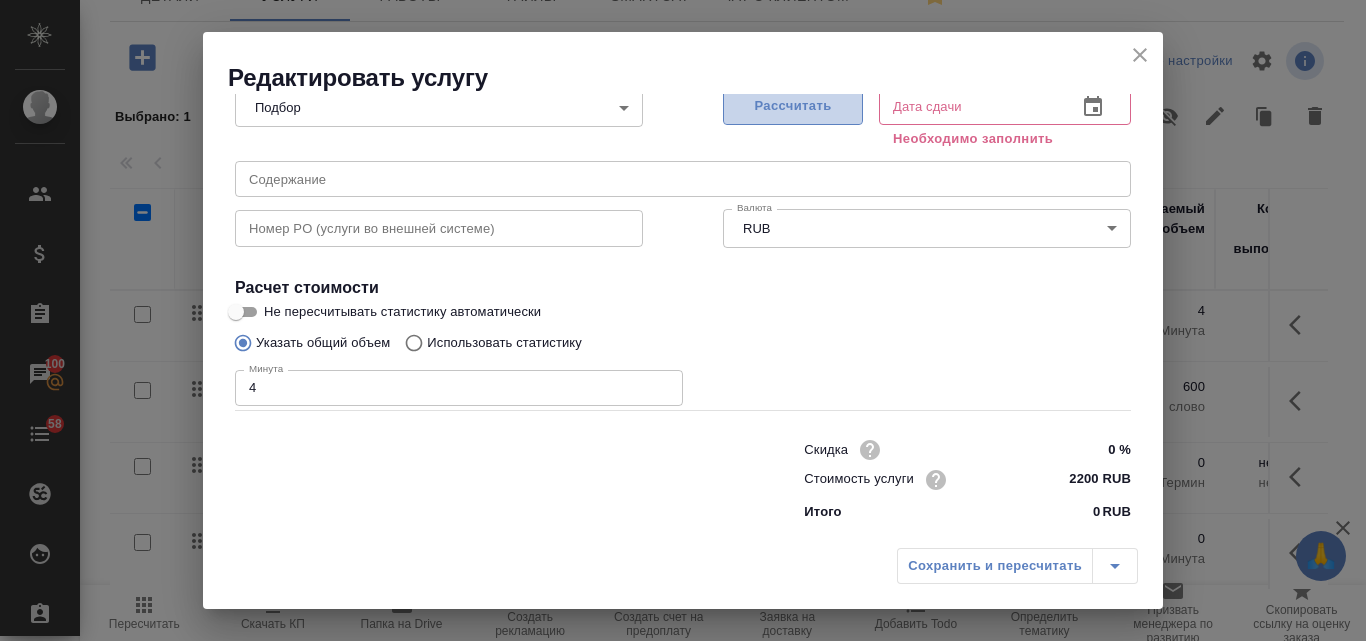 click on "Рассчитать" at bounding box center [793, 106] 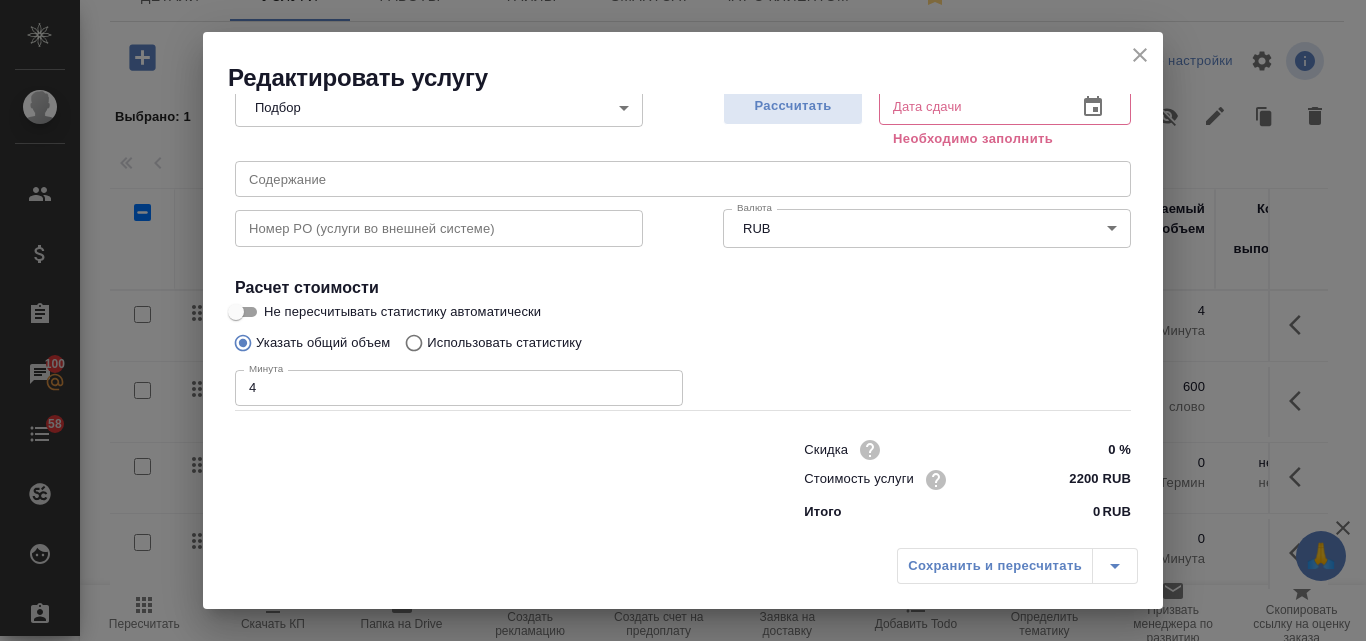 type on "15.07.2025 11:14" 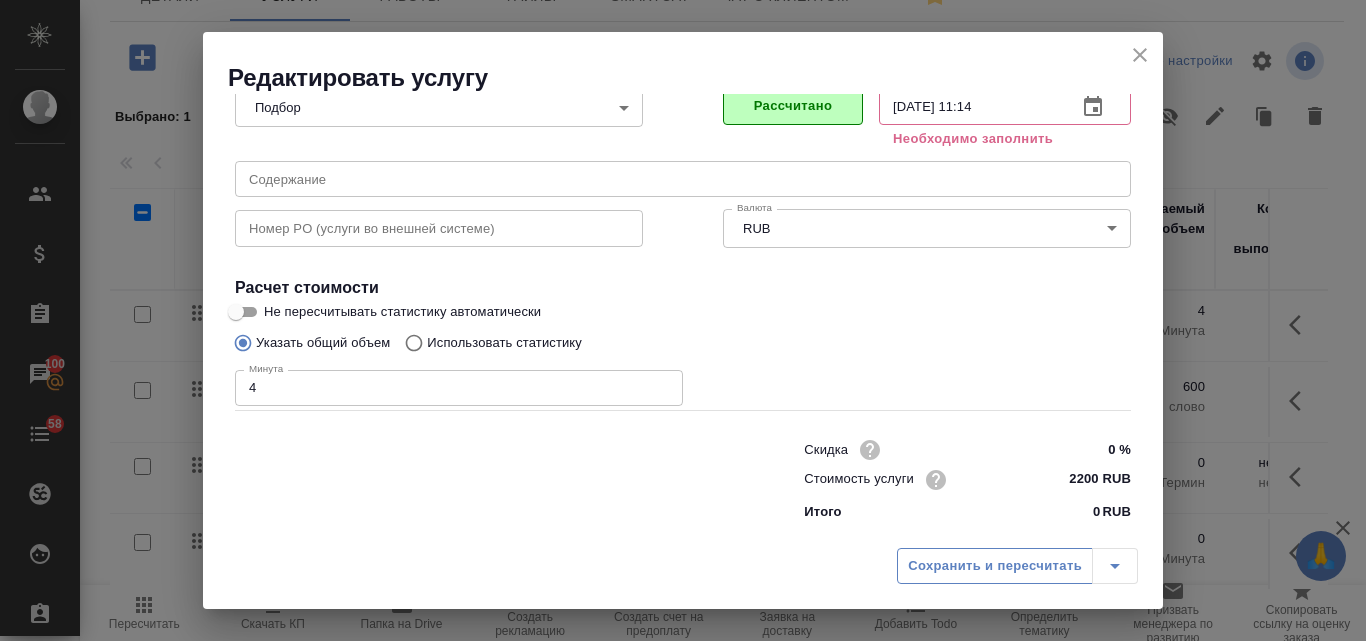 scroll, scrollTop: 204, scrollLeft: 0, axis: vertical 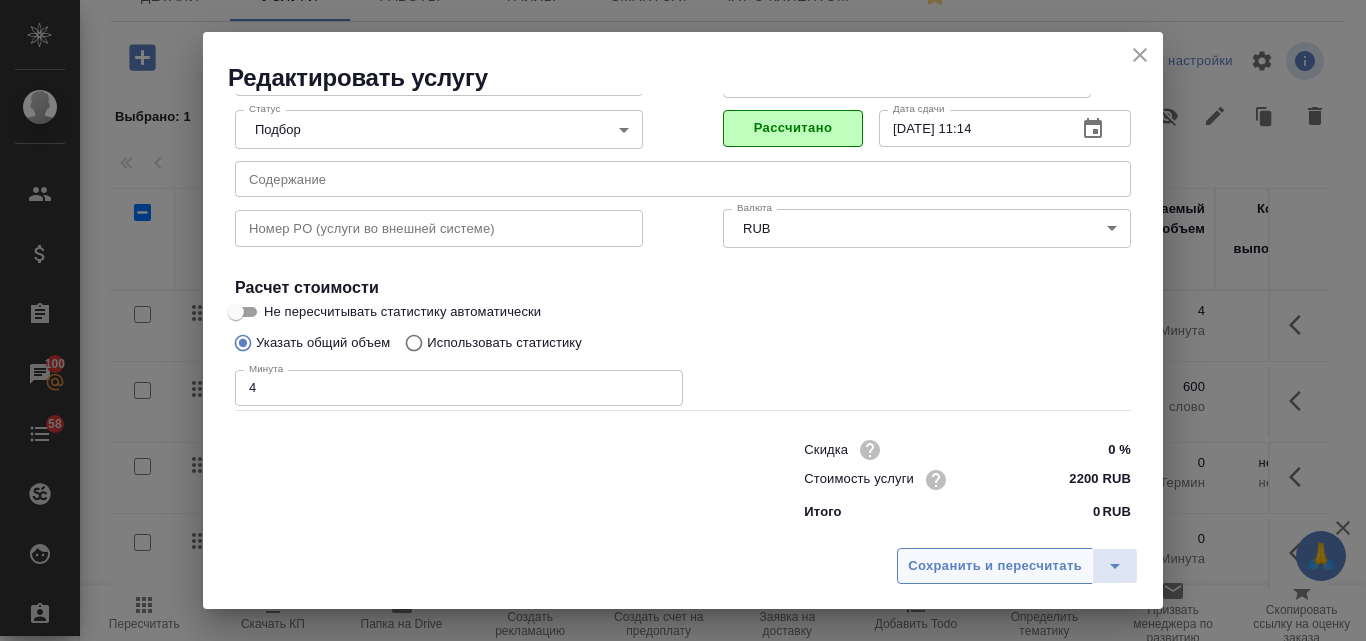 click on "Сохранить и пересчитать" at bounding box center (995, 566) 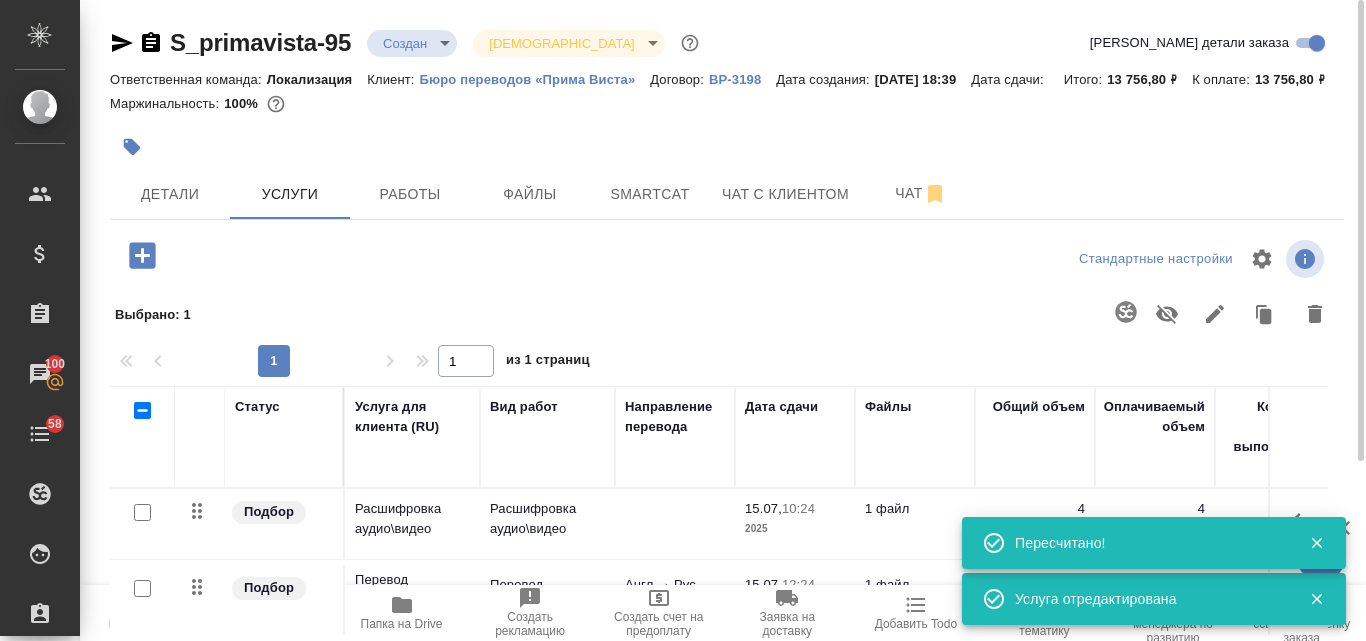 scroll, scrollTop: 250, scrollLeft: 0, axis: vertical 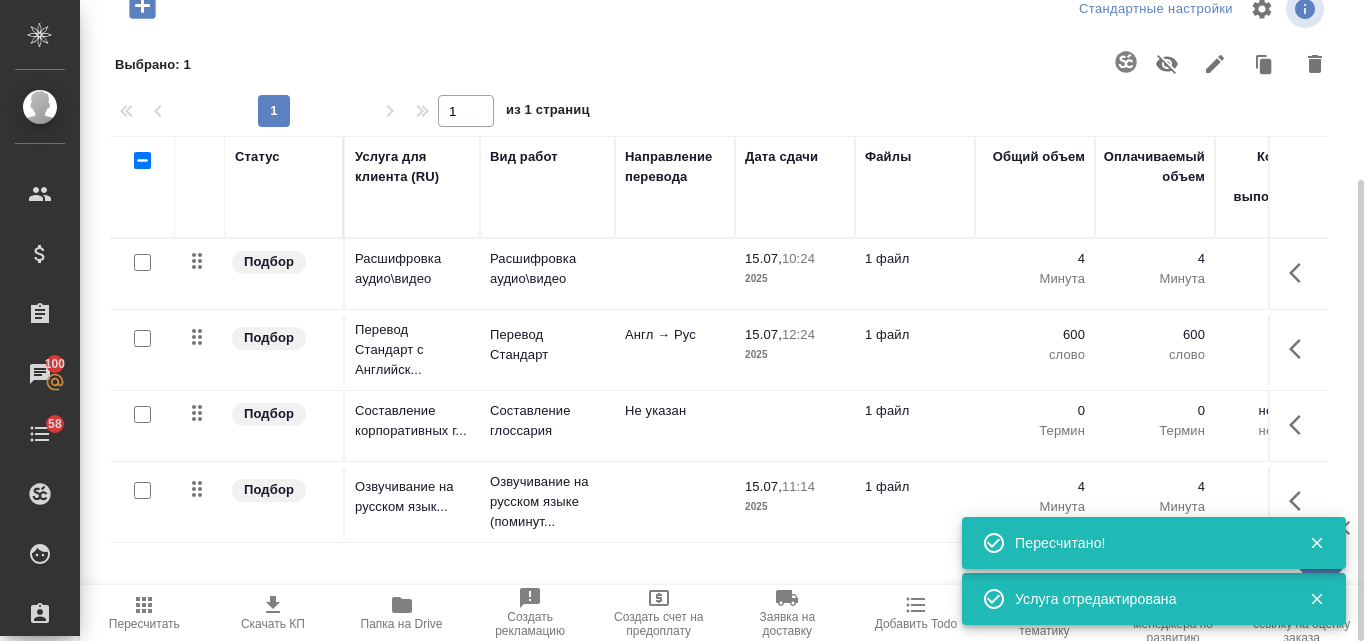 click 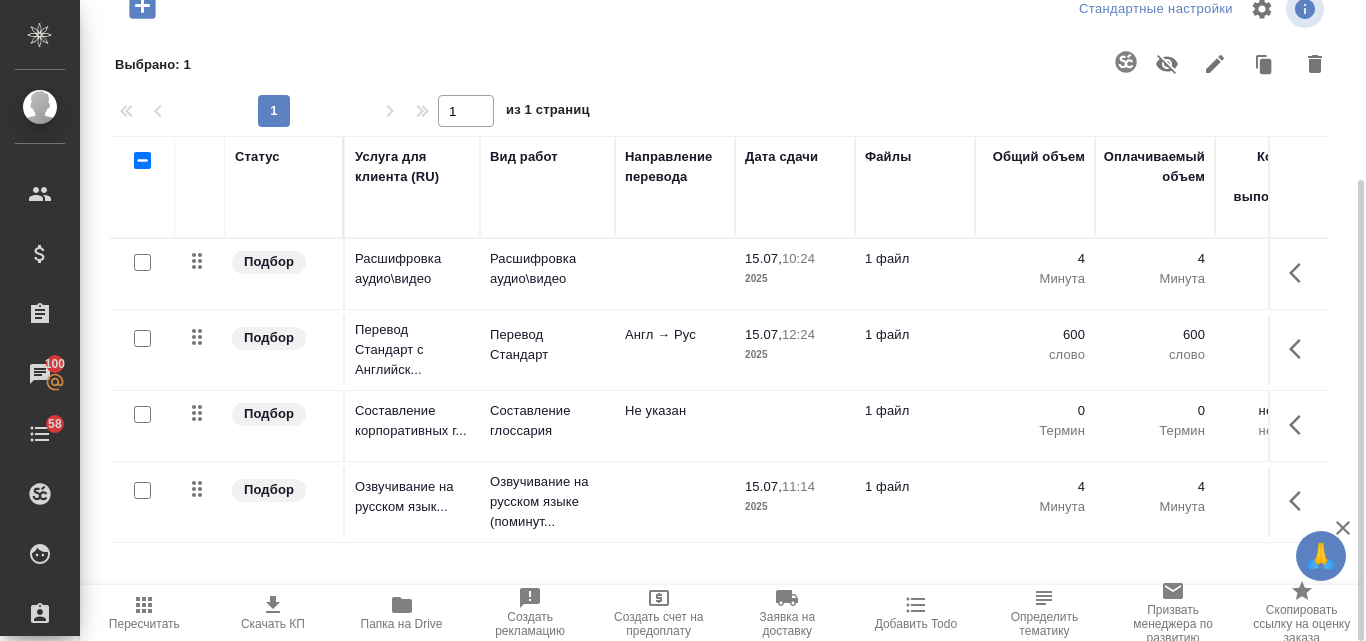 scroll, scrollTop: 50, scrollLeft: 0, axis: vertical 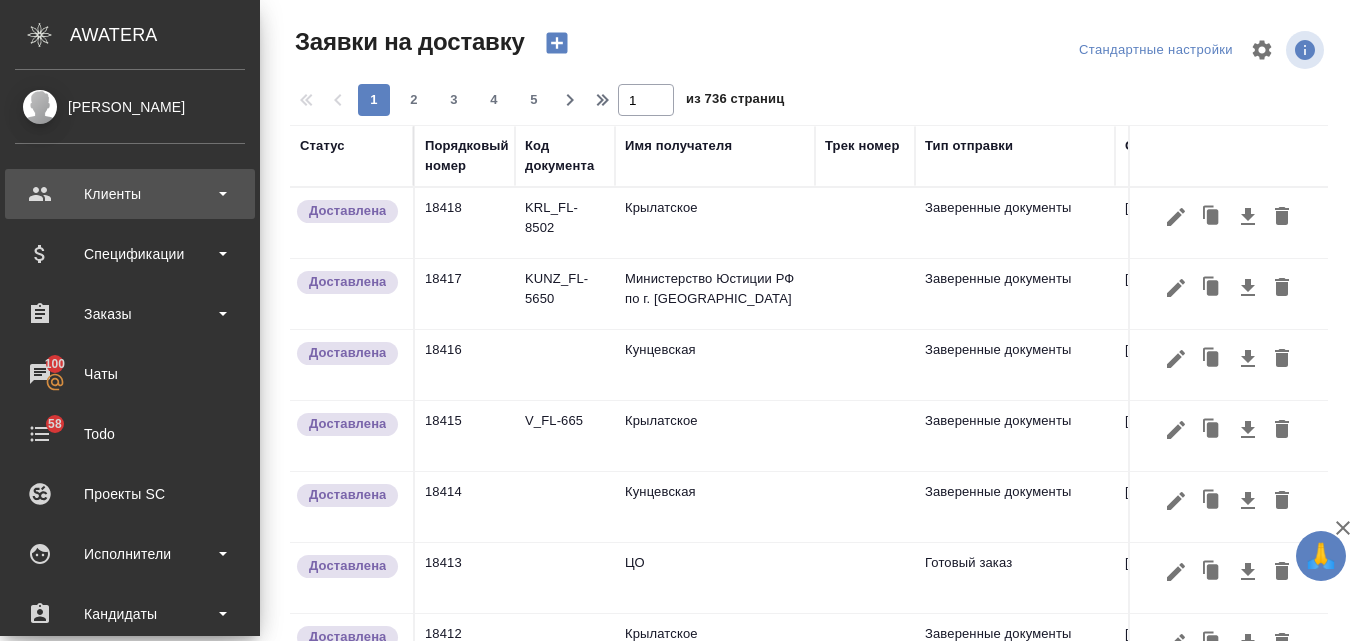 click on "Клиенты" at bounding box center [130, 194] 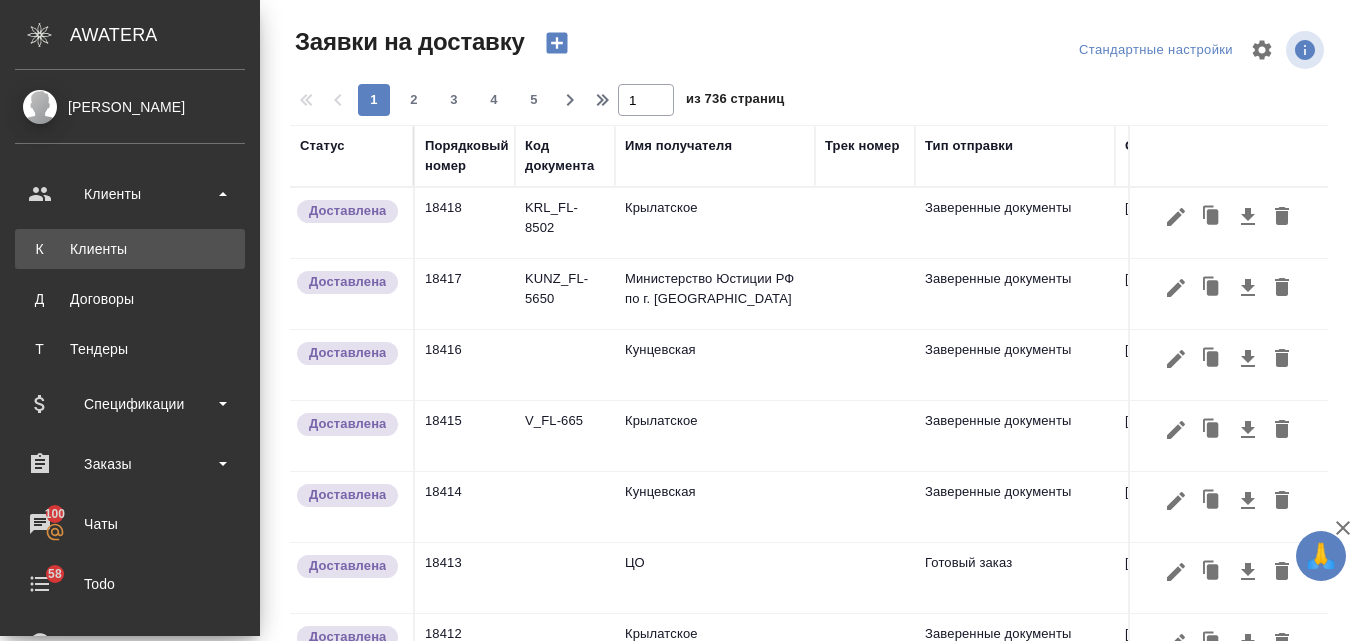 click on "Клиенты" at bounding box center [130, 249] 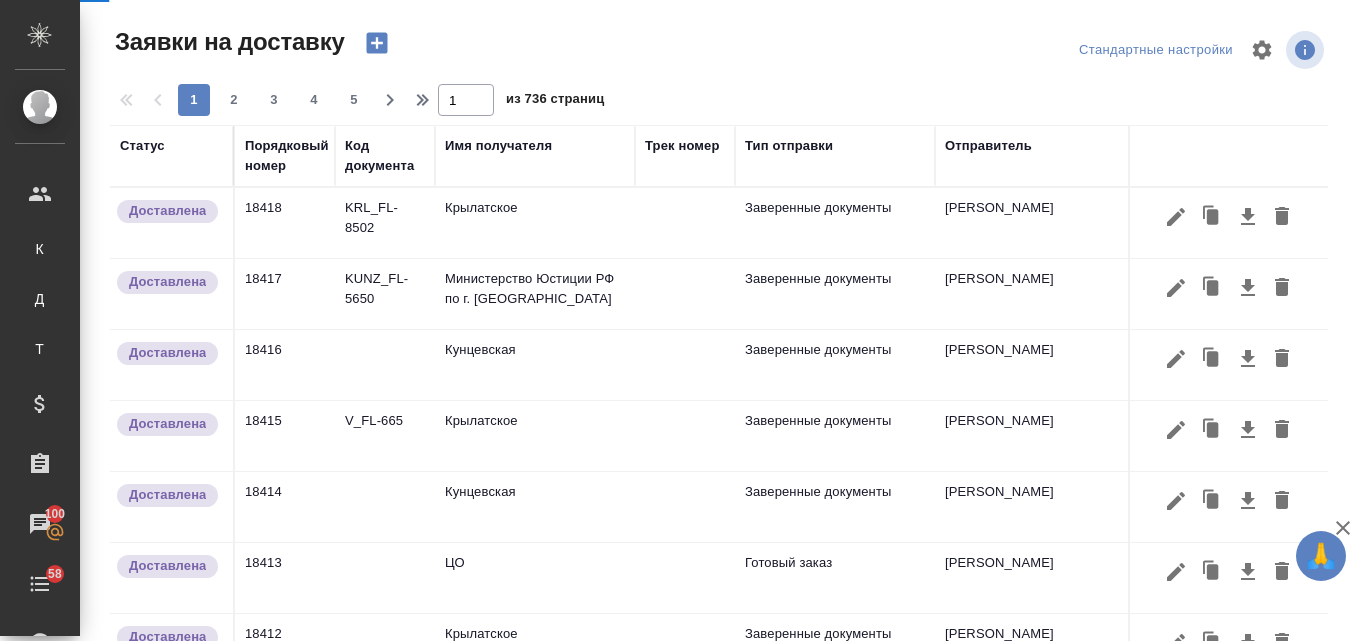 select on "RU" 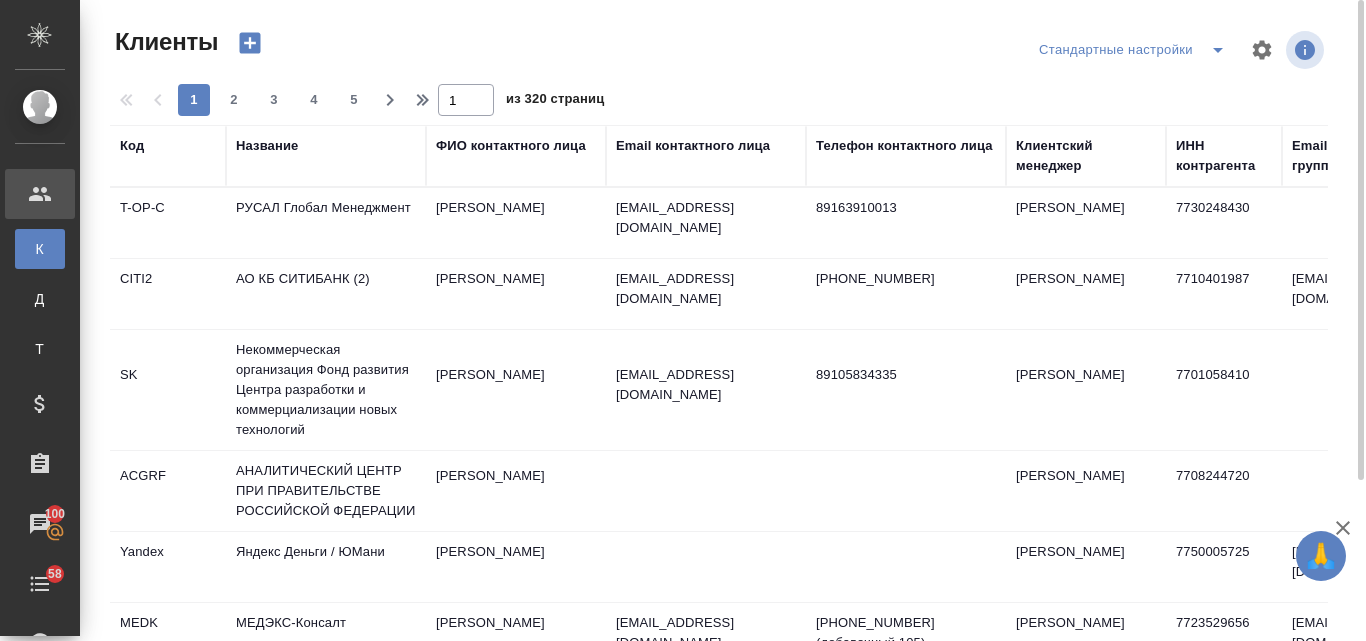 click on "Название" at bounding box center (267, 146) 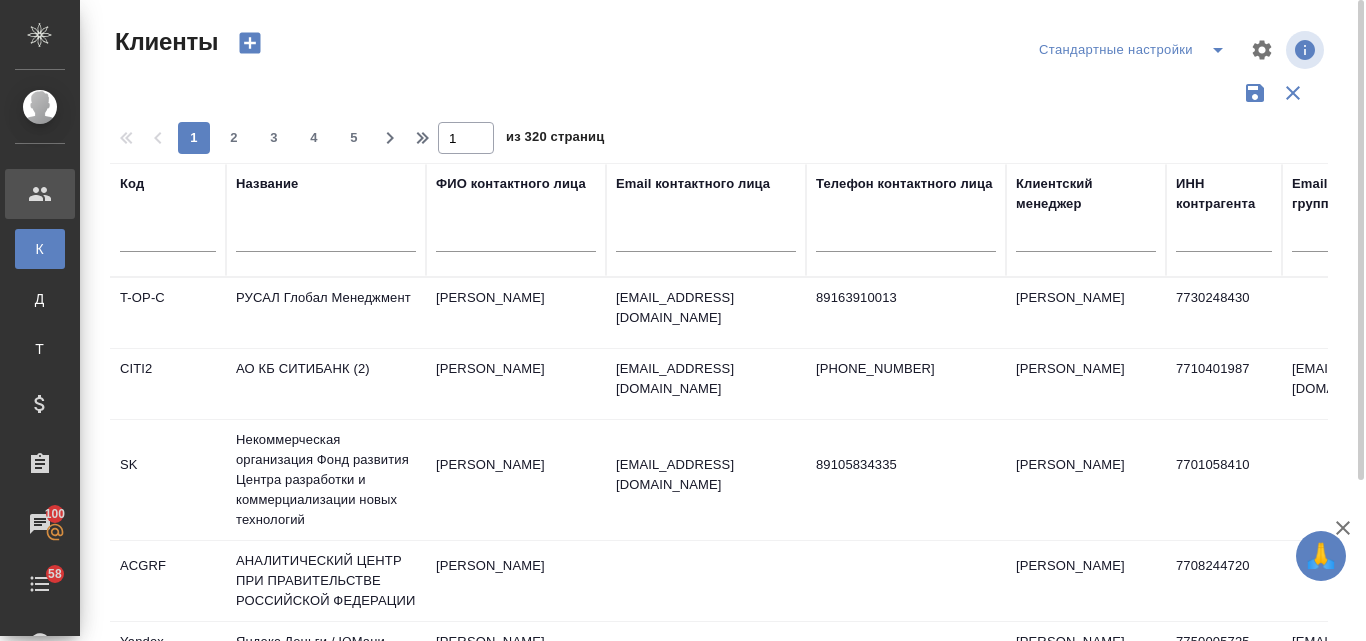 click at bounding box center (326, 239) 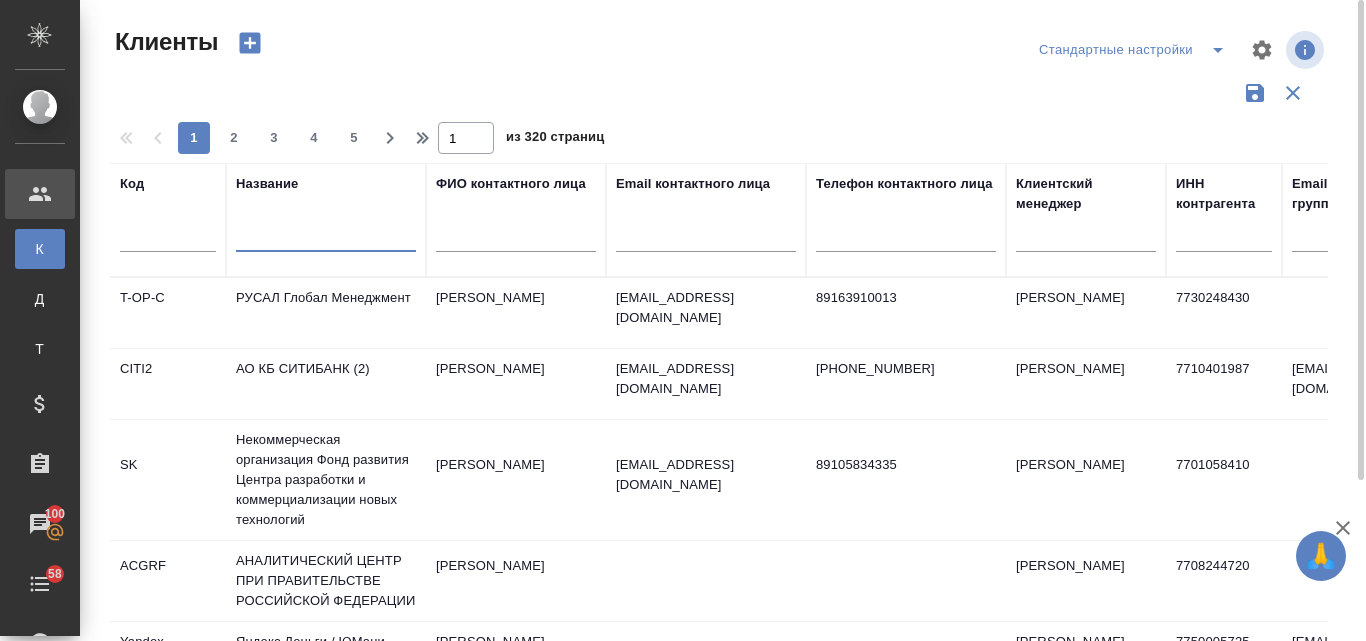 paste on "@mgppu.ru" 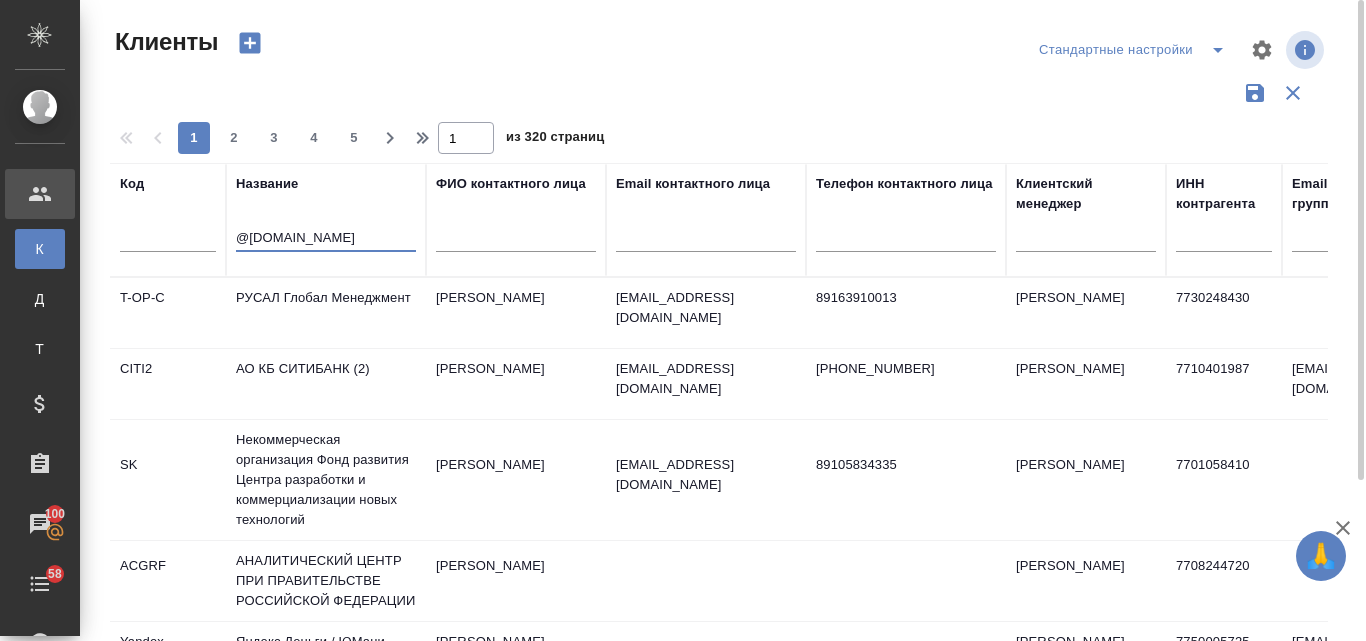 type on "@mgppu.ru" 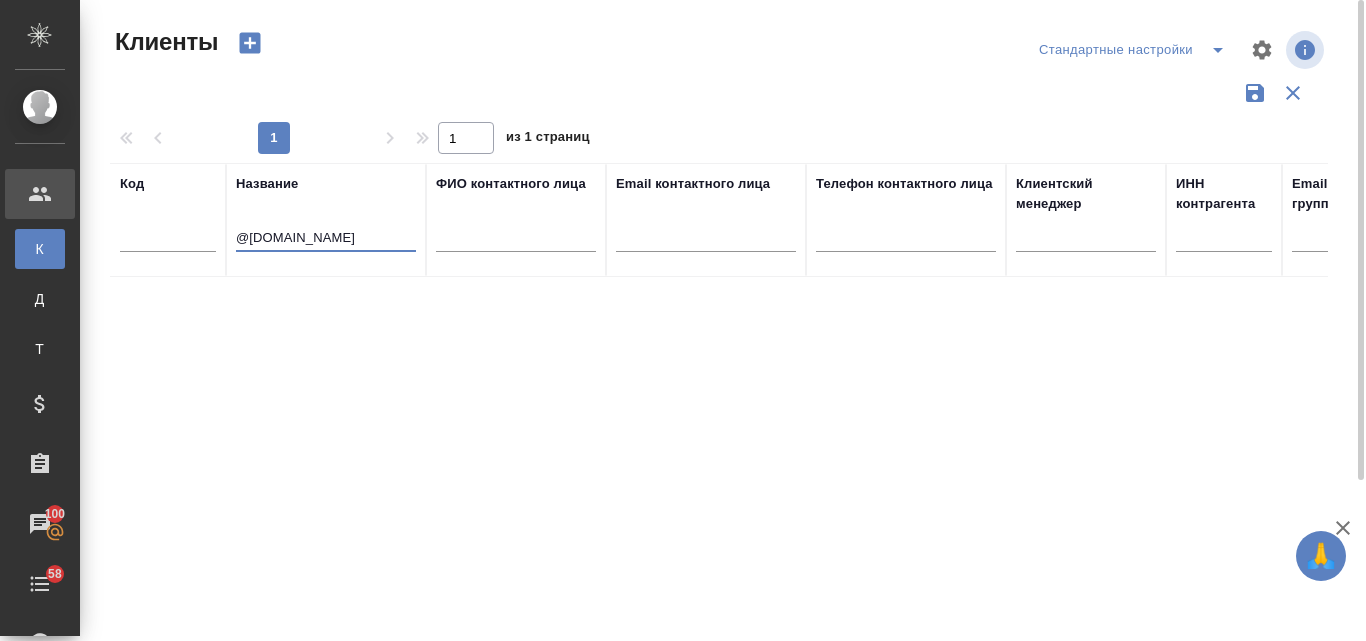 drag, startPoint x: 311, startPoint y: 234, endPoint x: 210, endPoint y: 238, distance: 101.07918 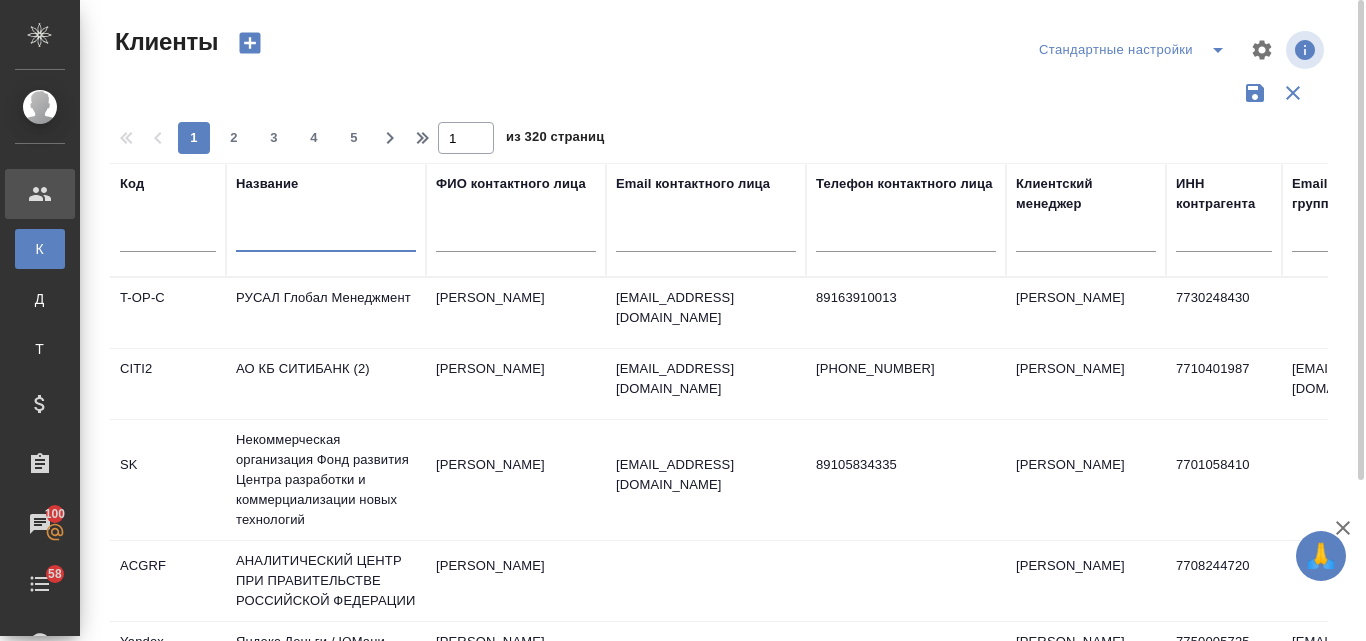 click at bounding box center (706, 239) 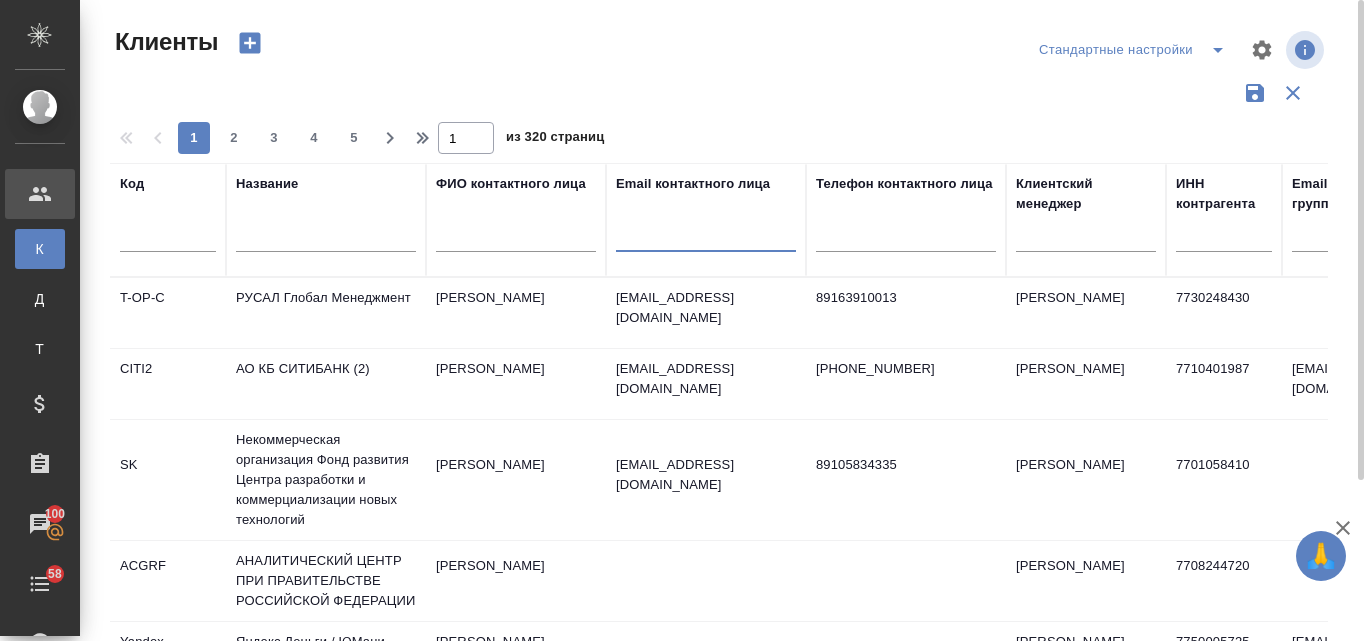 paste on "@mgppu.ru" 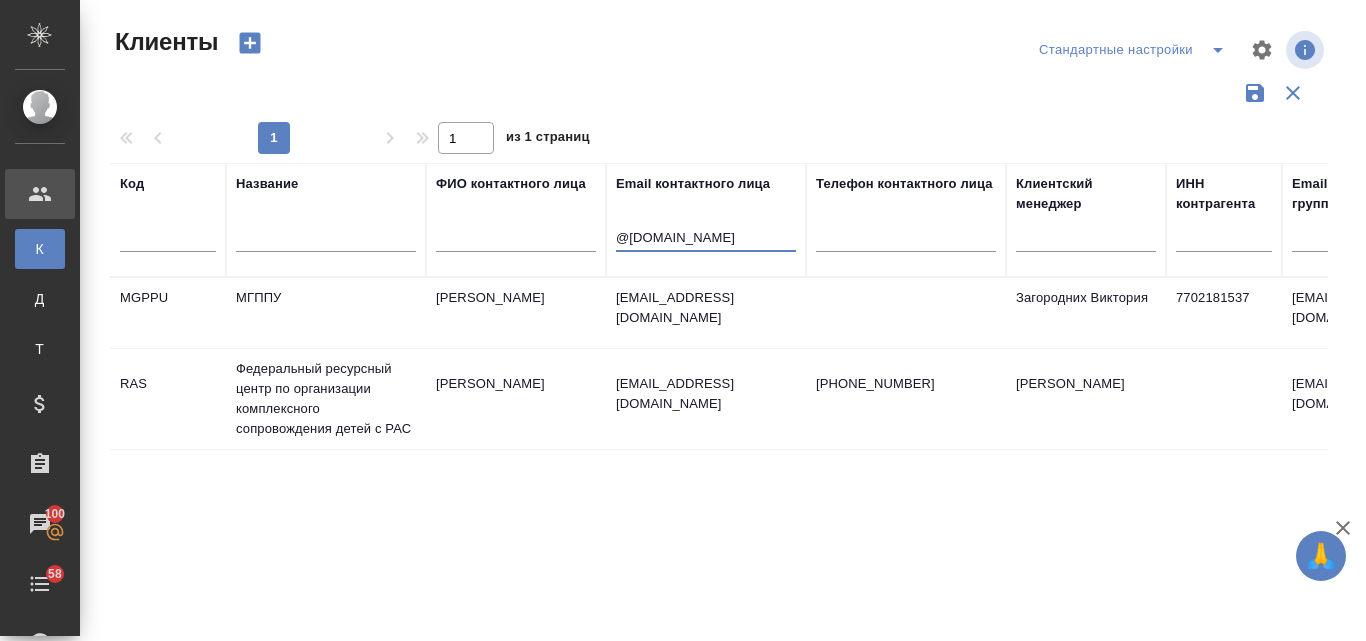 type on "@mgppu.ru" 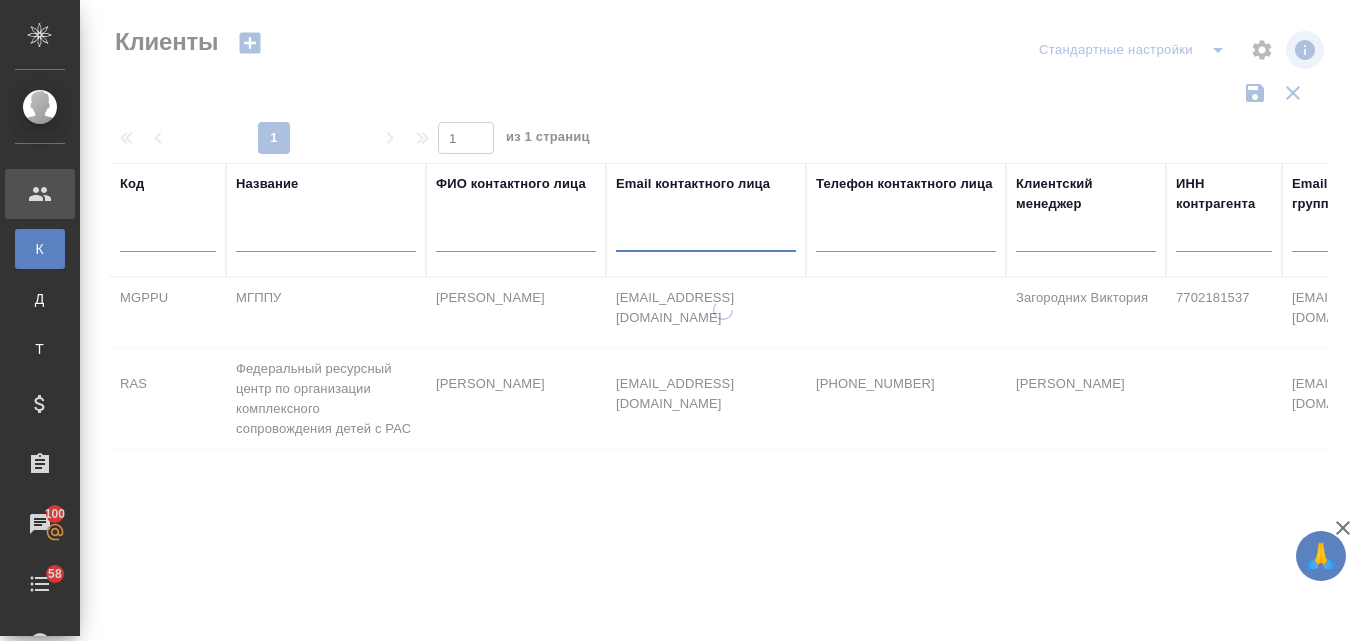 type 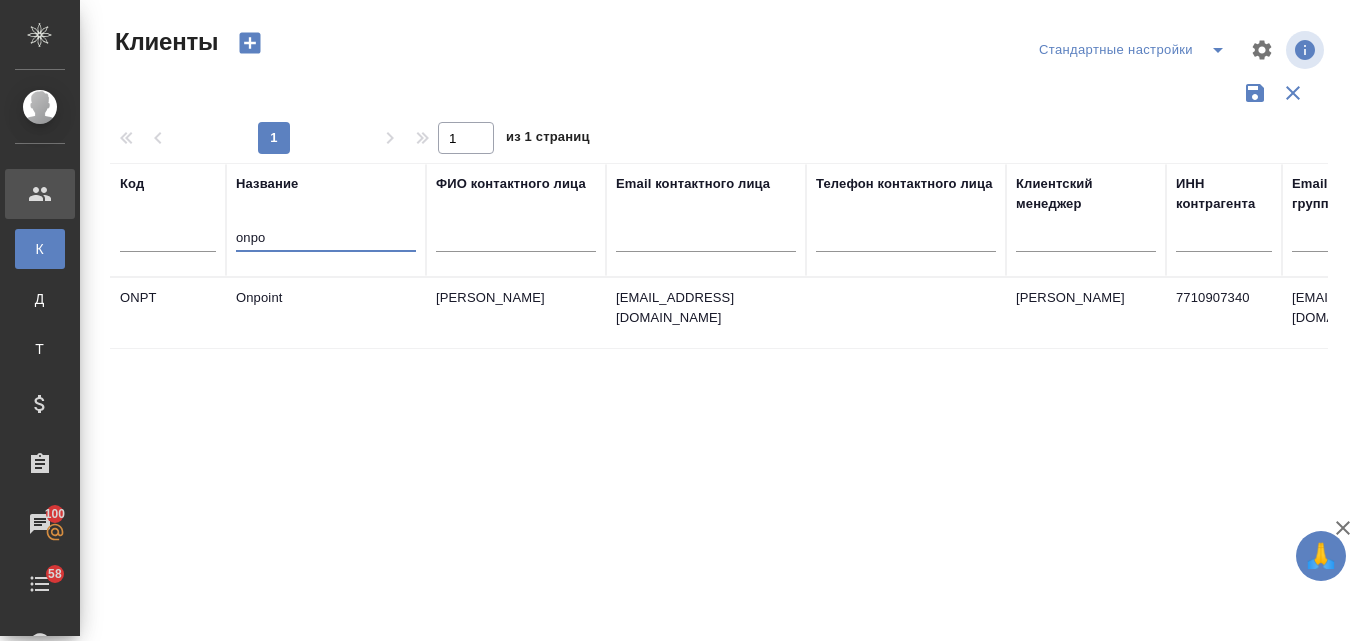 type on "onpo" 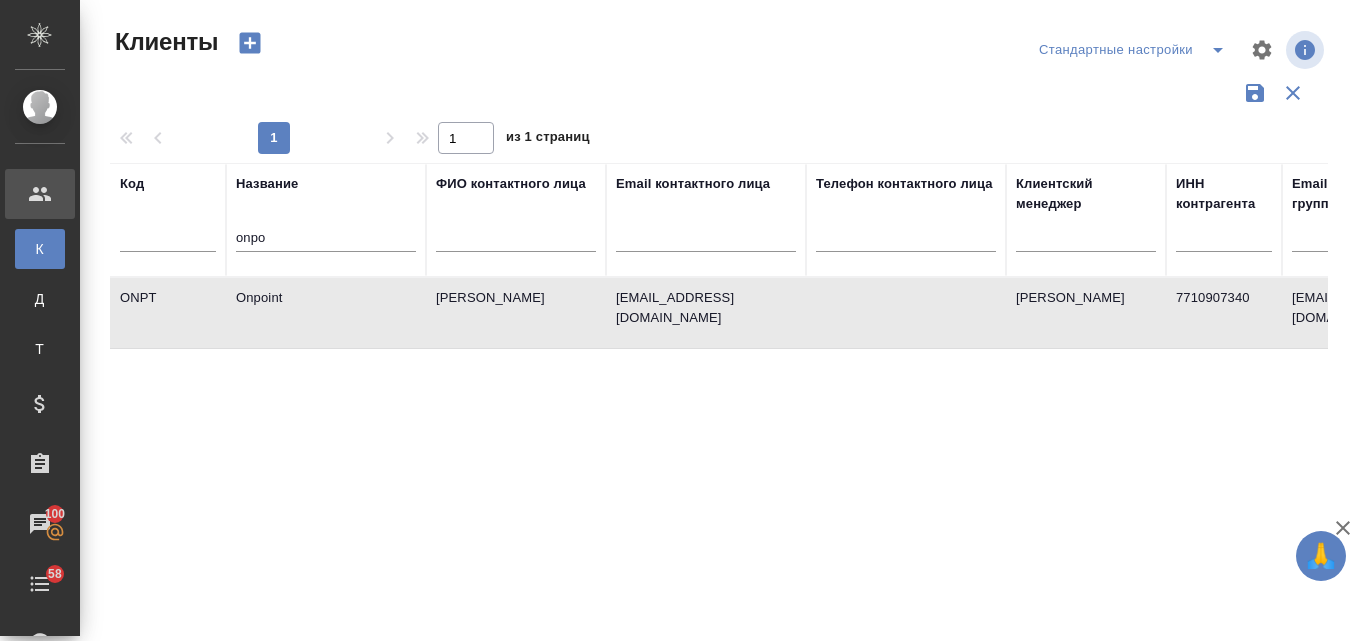 click on "Onpoint" at bounding box center [326, 313] 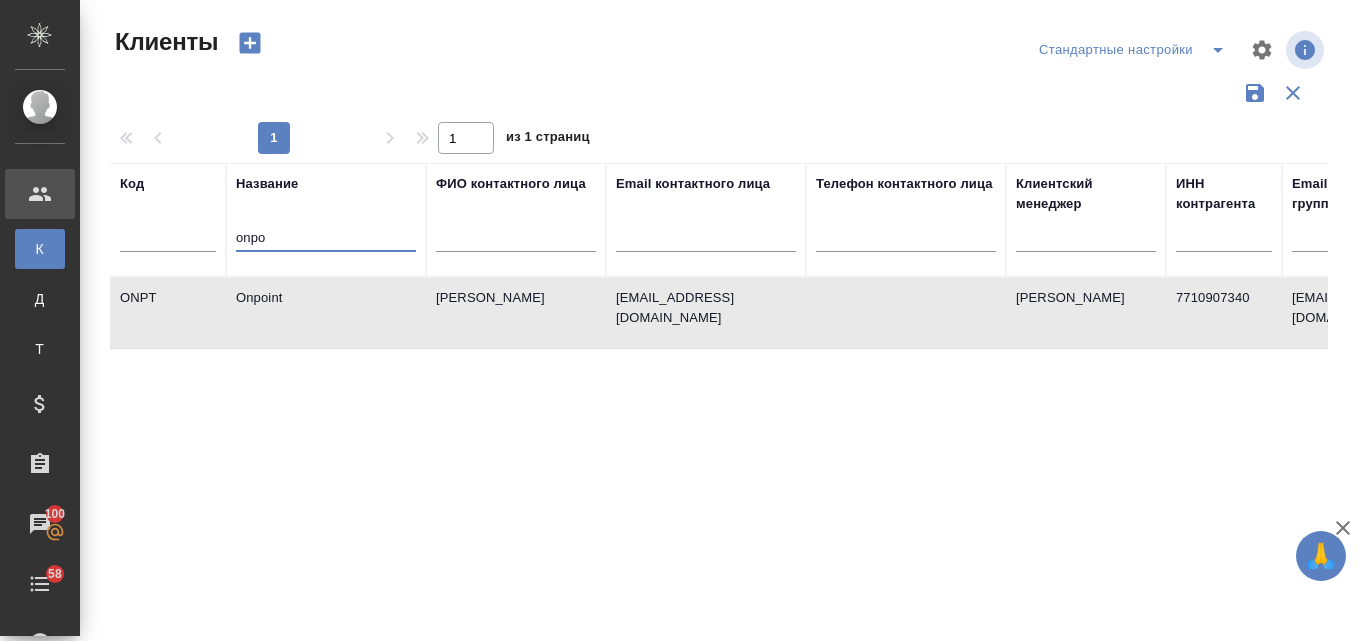 drag, startPoint x: 287, startPoint y: 235, endPoint x: 210, endPoint y: 229, distance: 77.23341 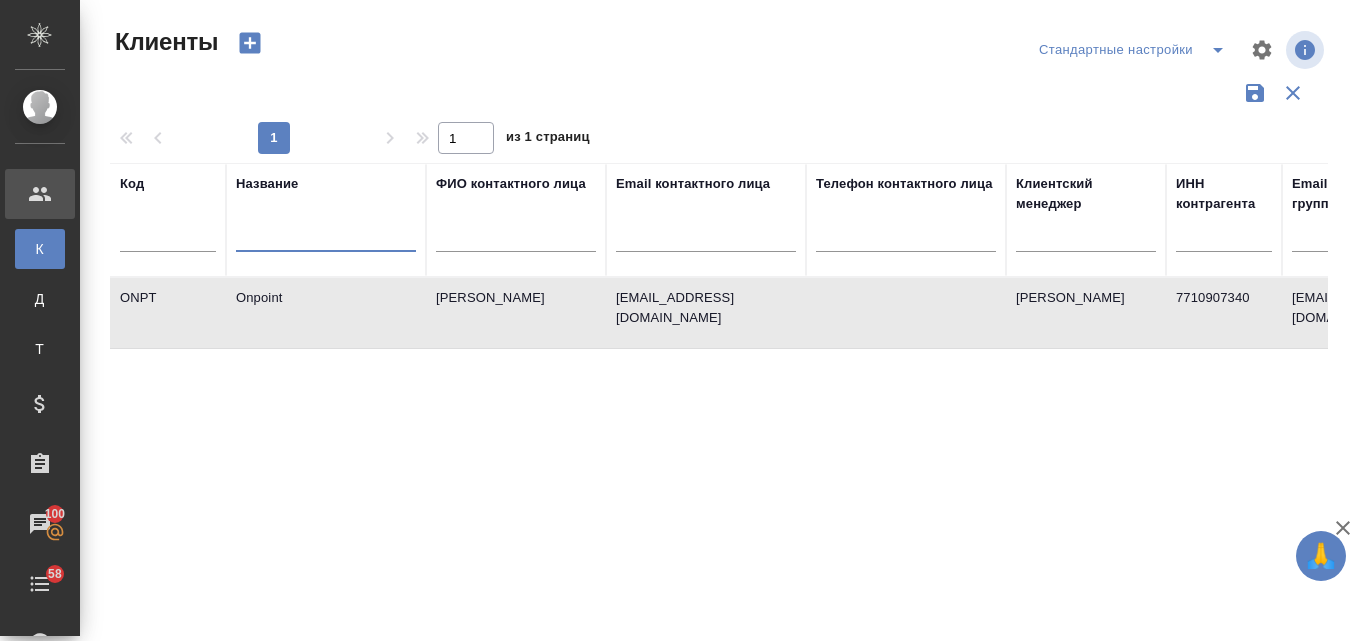 type on "л" 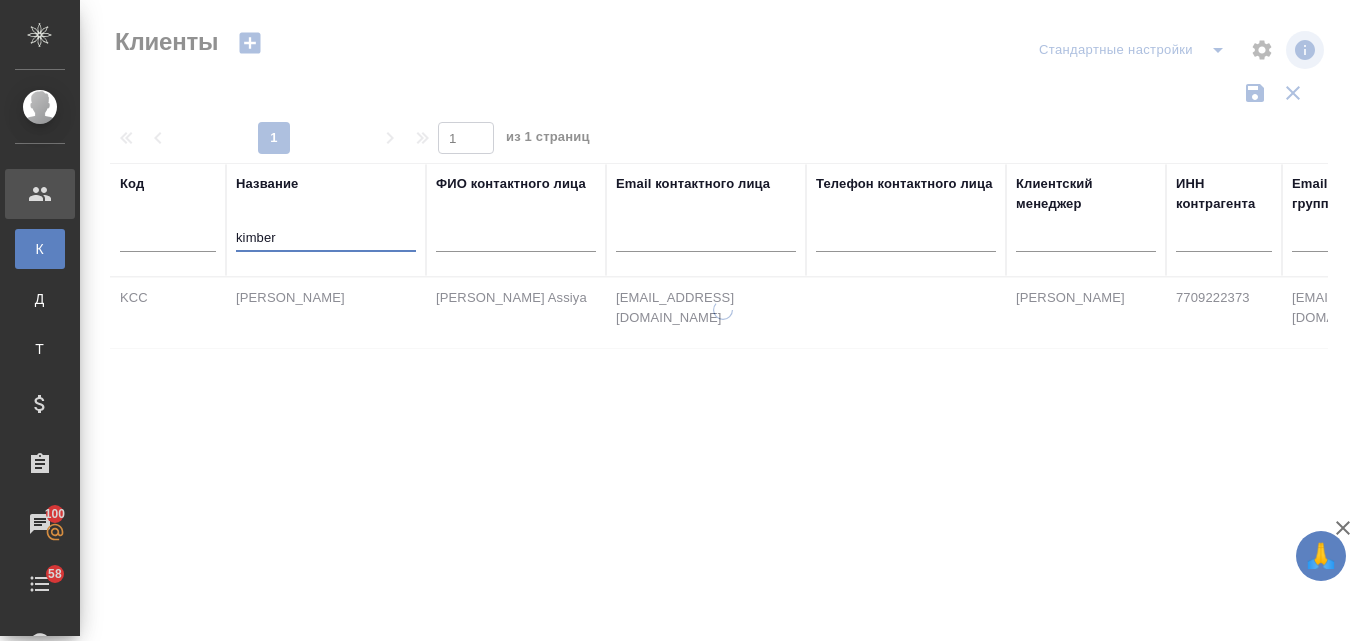 type on "kimber" 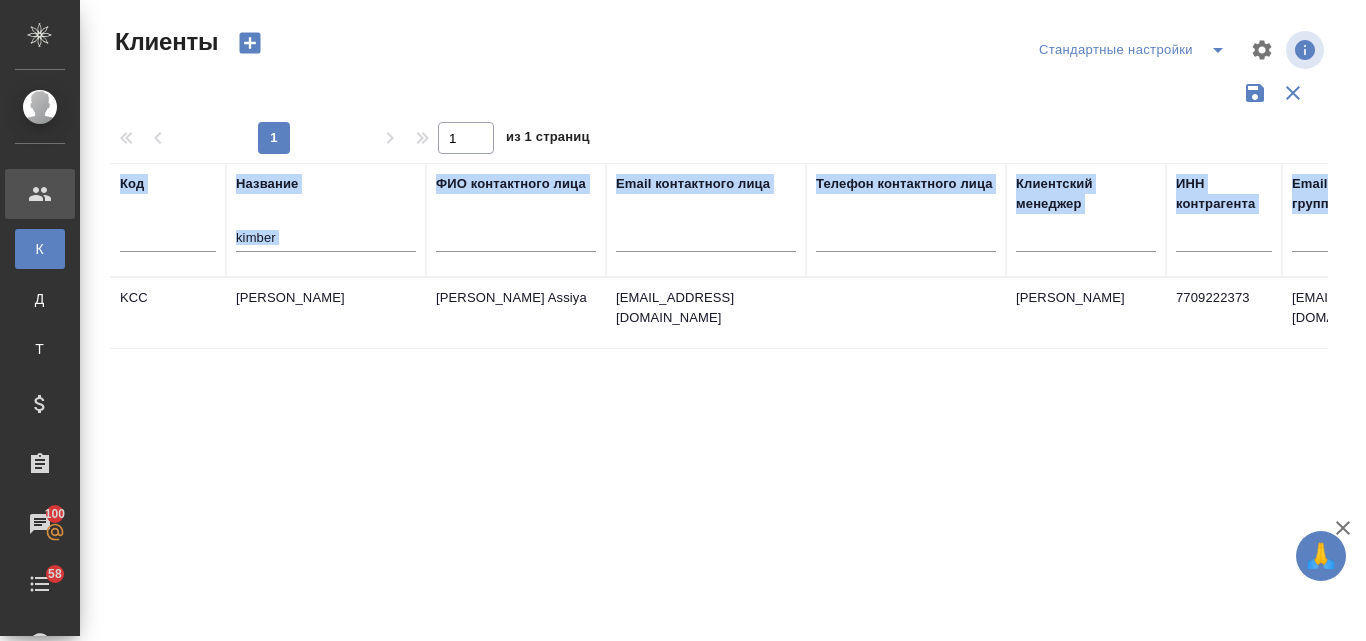 click on "Kimberly-Clark" at bounding box center [326, 313] 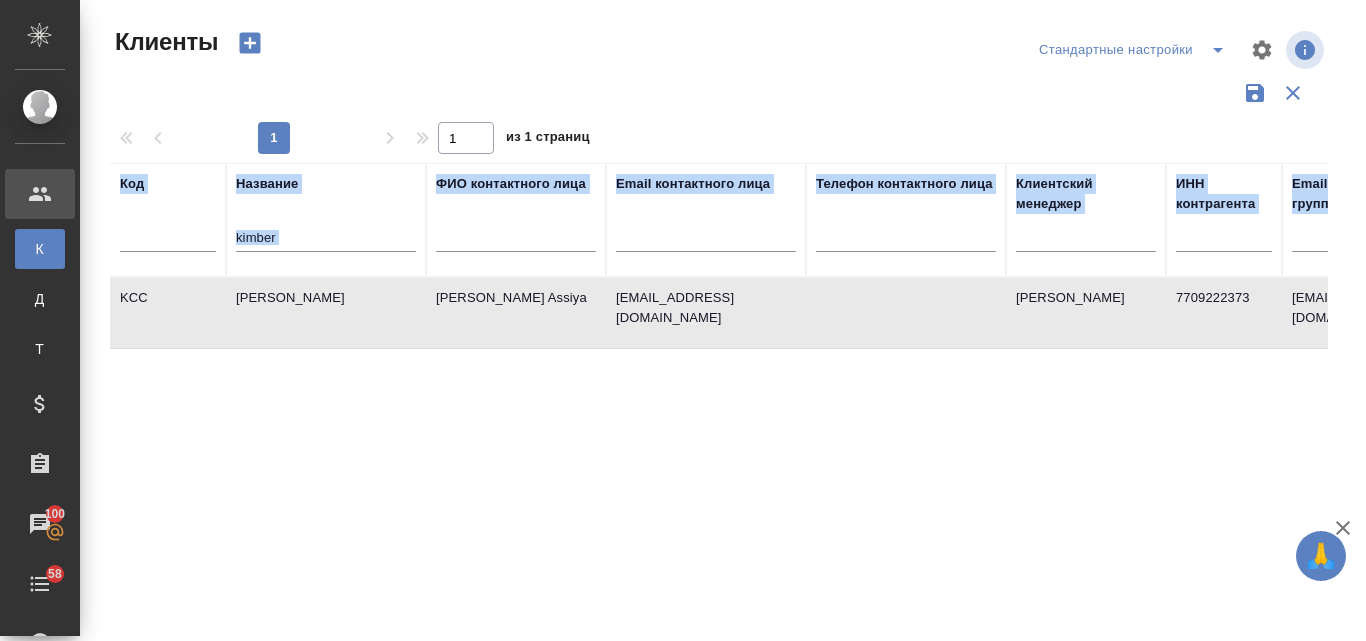click on "Kimberly-Clark" at bounding box center [326, 313] 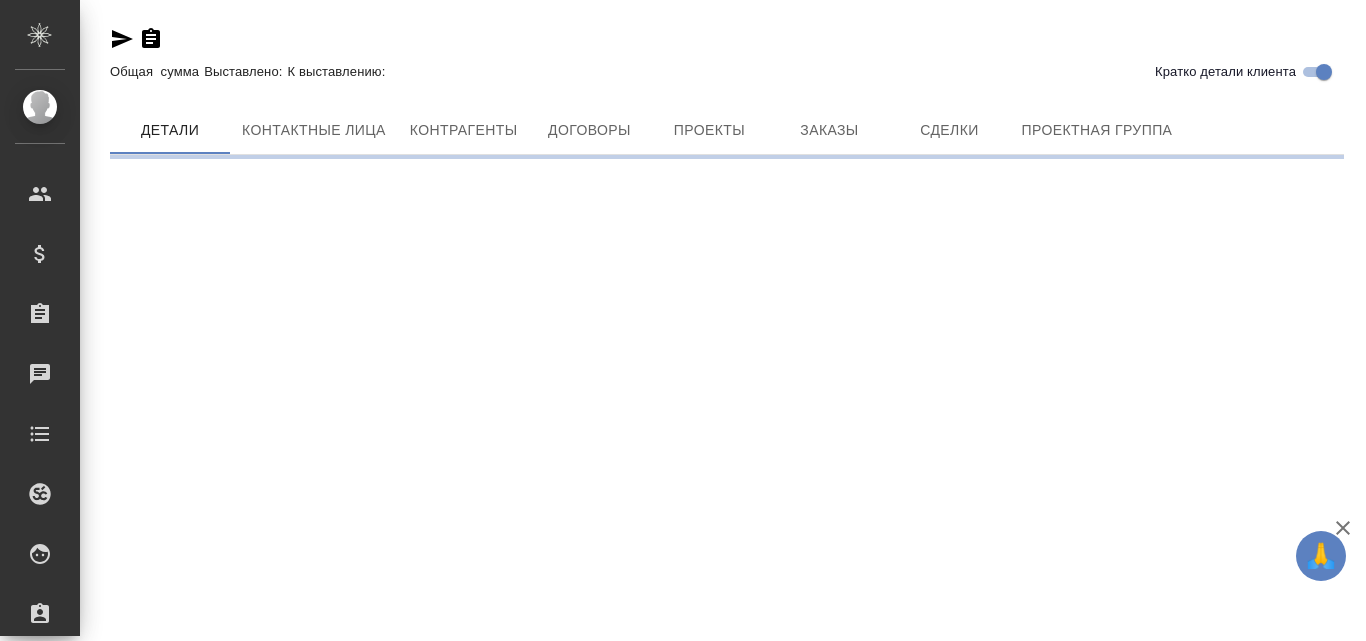scroll, scrollTop: 0, scrollLeft: 0, axis: both 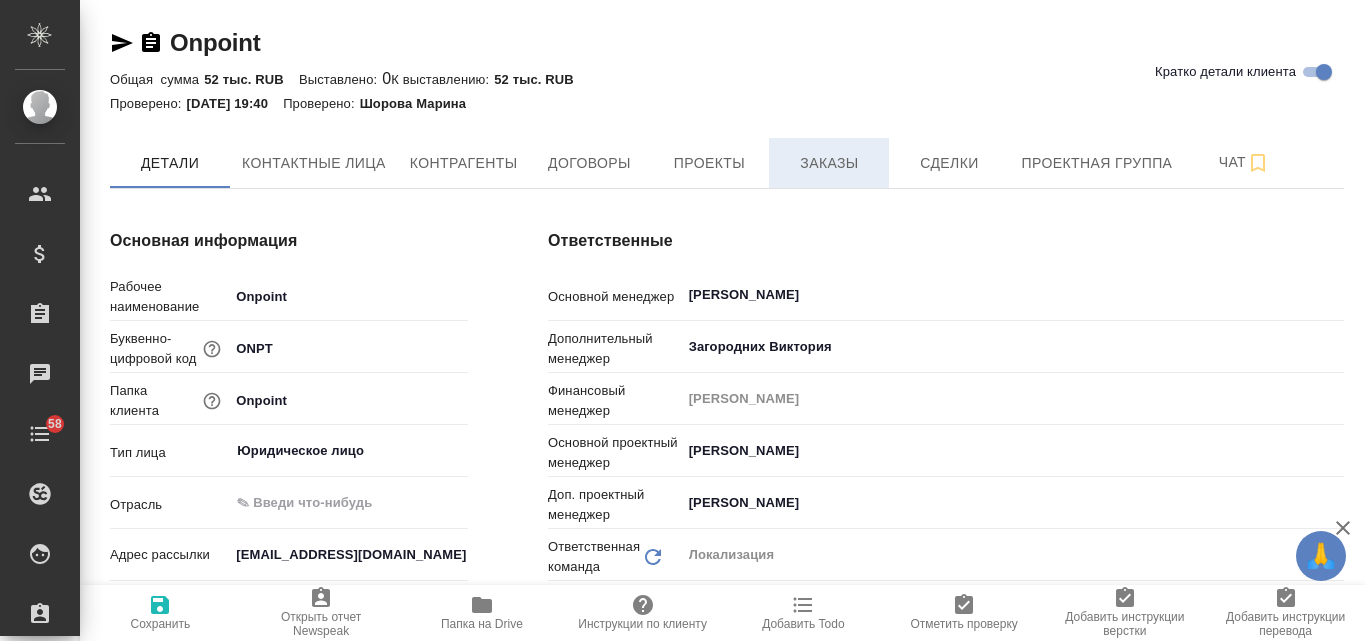 type on "x" 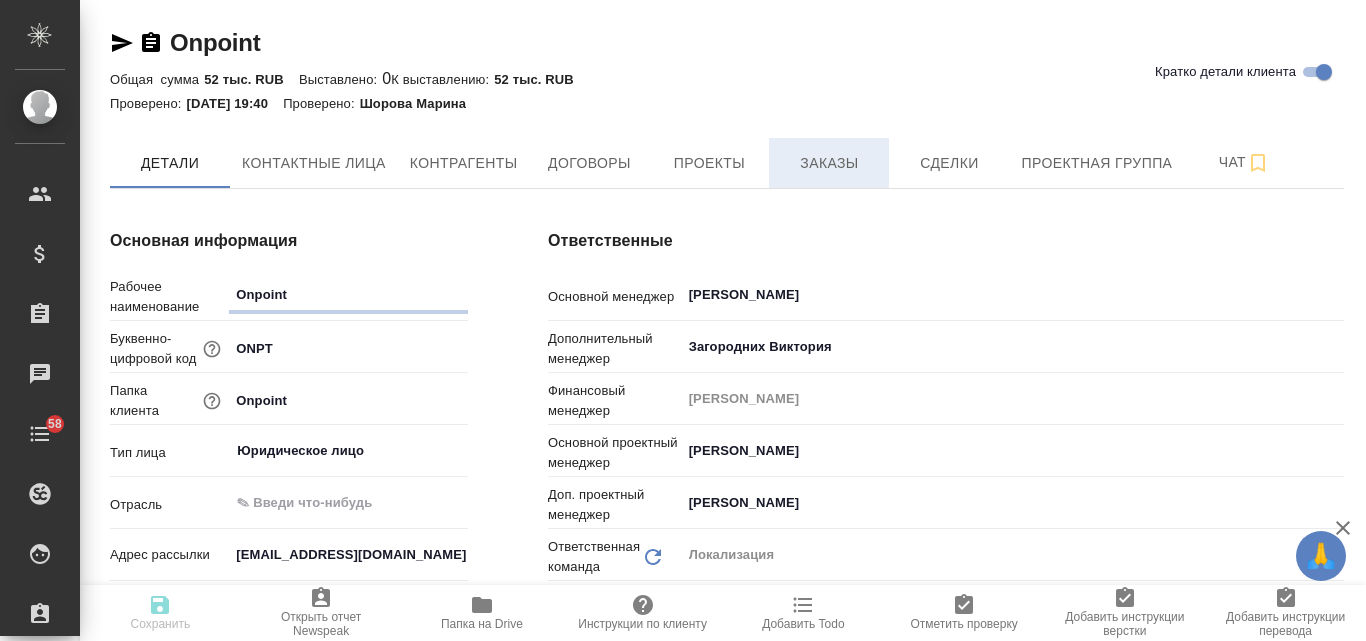 type on "x" 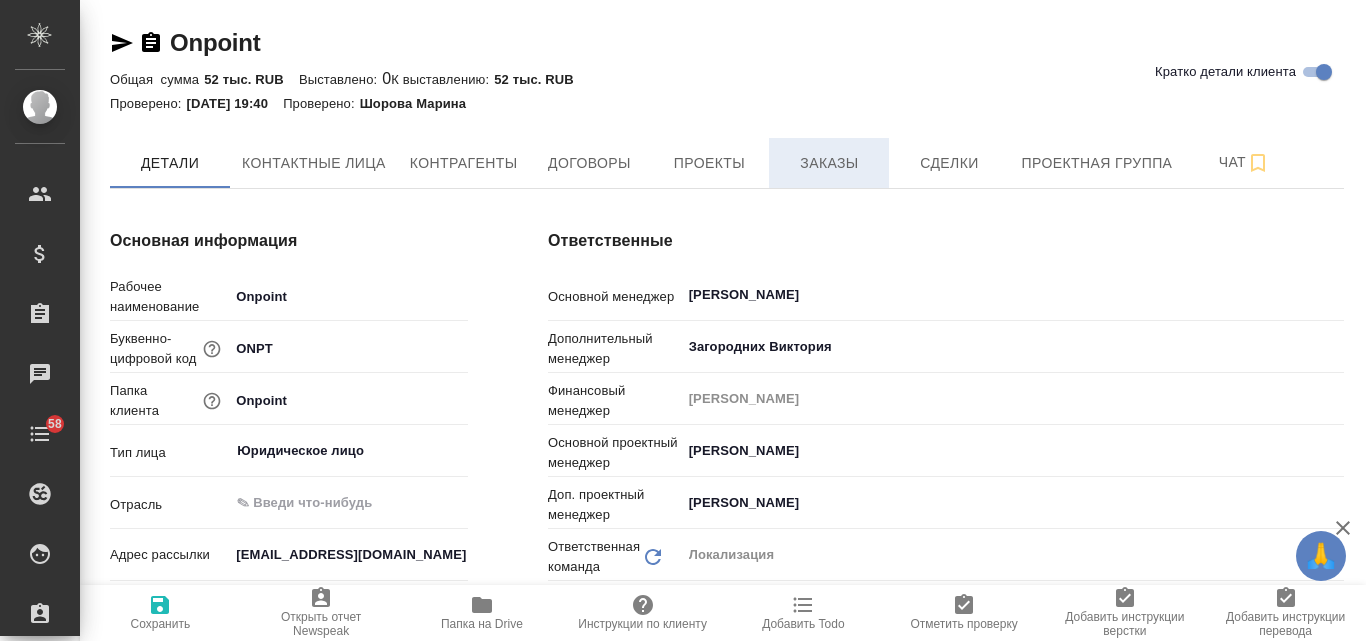 click on "Заказы" at bounding box center [829, 163] 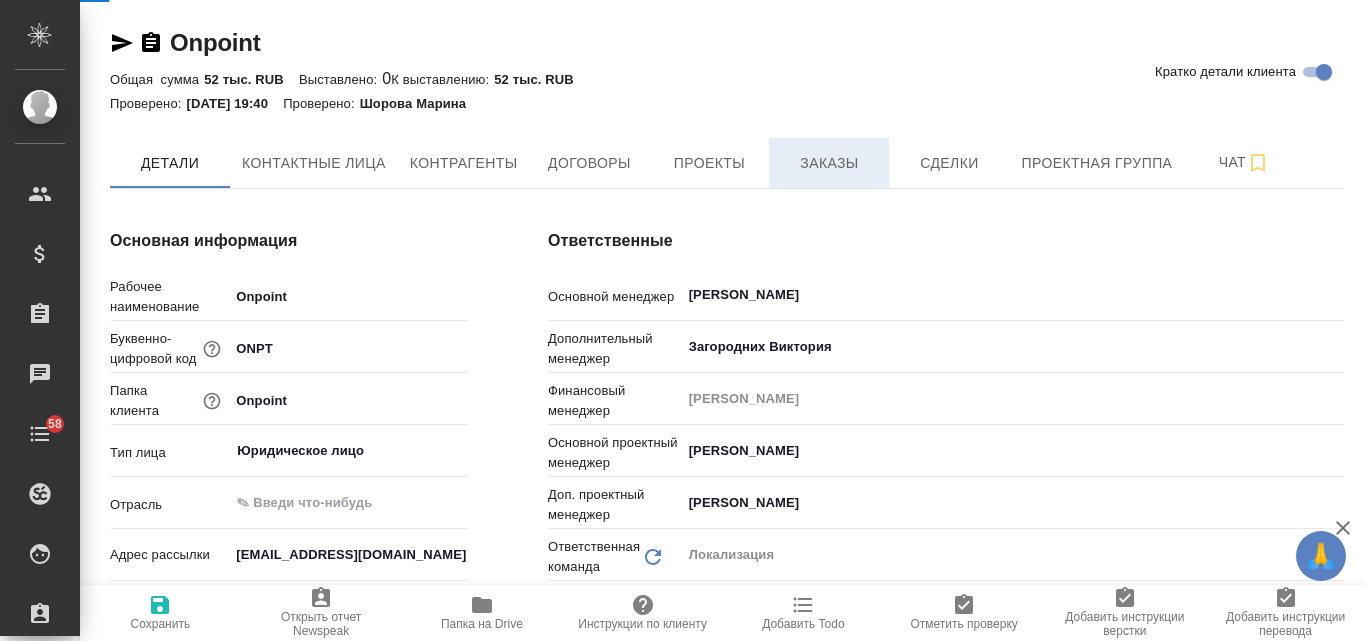 type on "x" 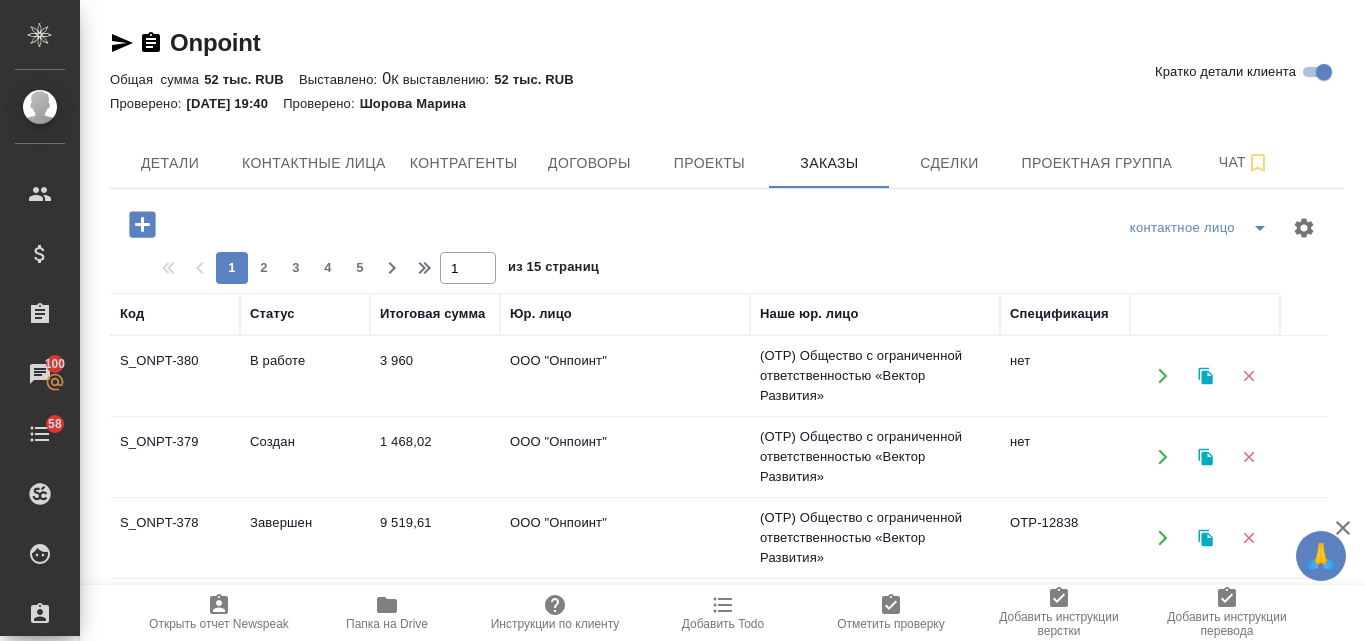 click on "3 960" at bounding box center (435, 376) 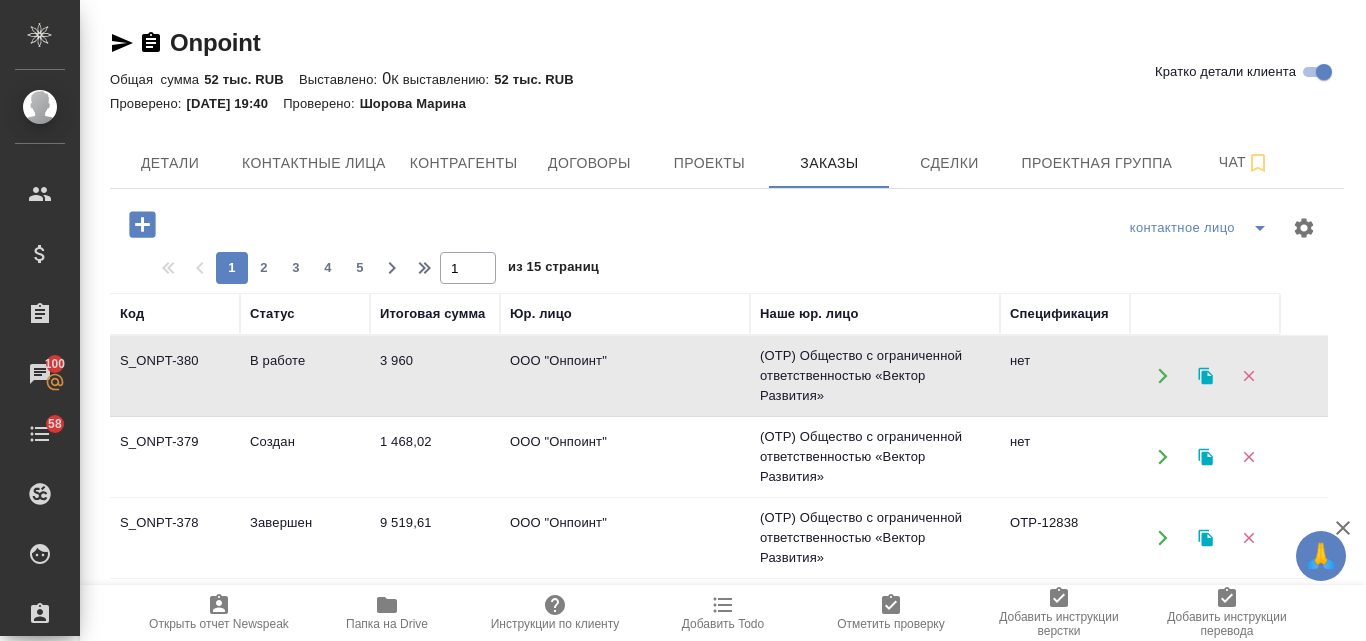 click on "3 960" at bounding box center [435, 376] 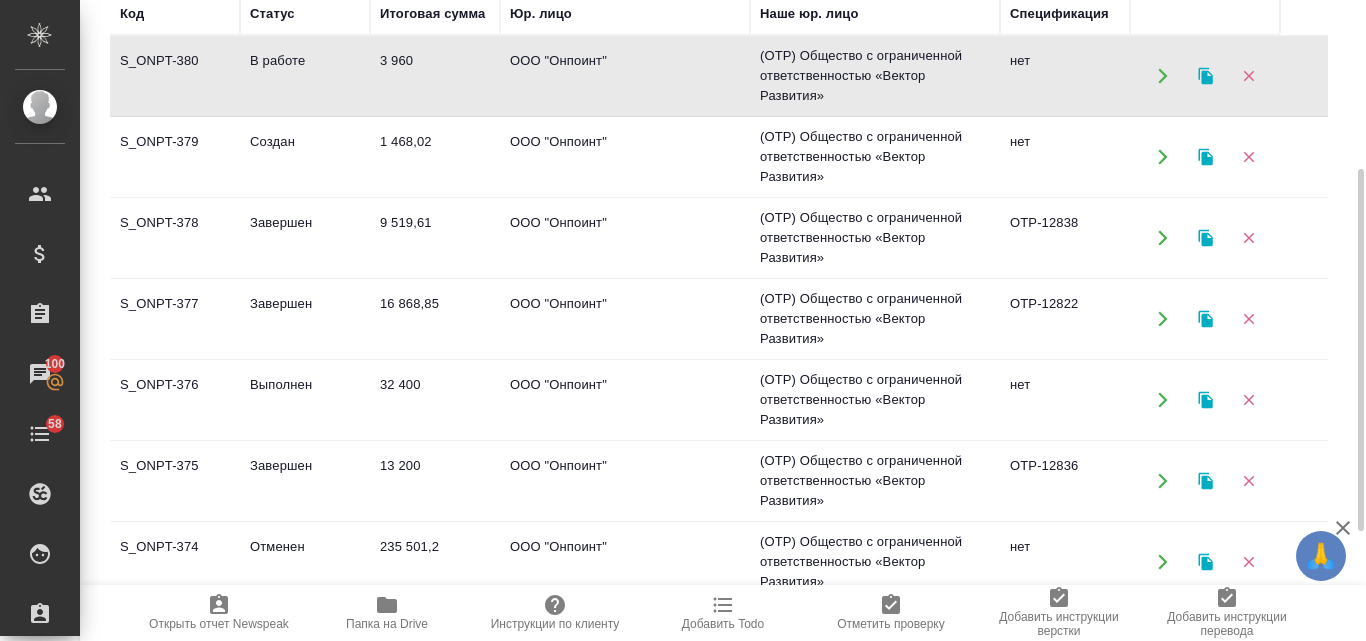 scroll, scrollTop: 493, scrollLeft: 0, axis: vertical 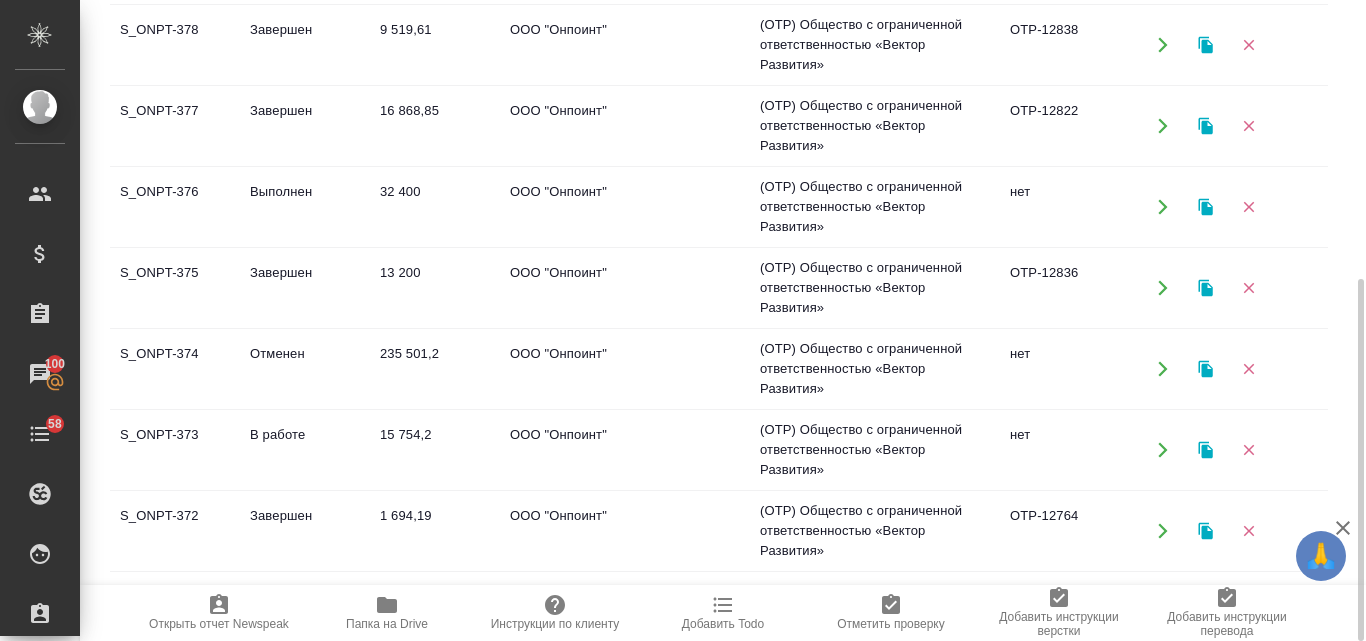 click on "В работе" at bounding box center [305, -117] 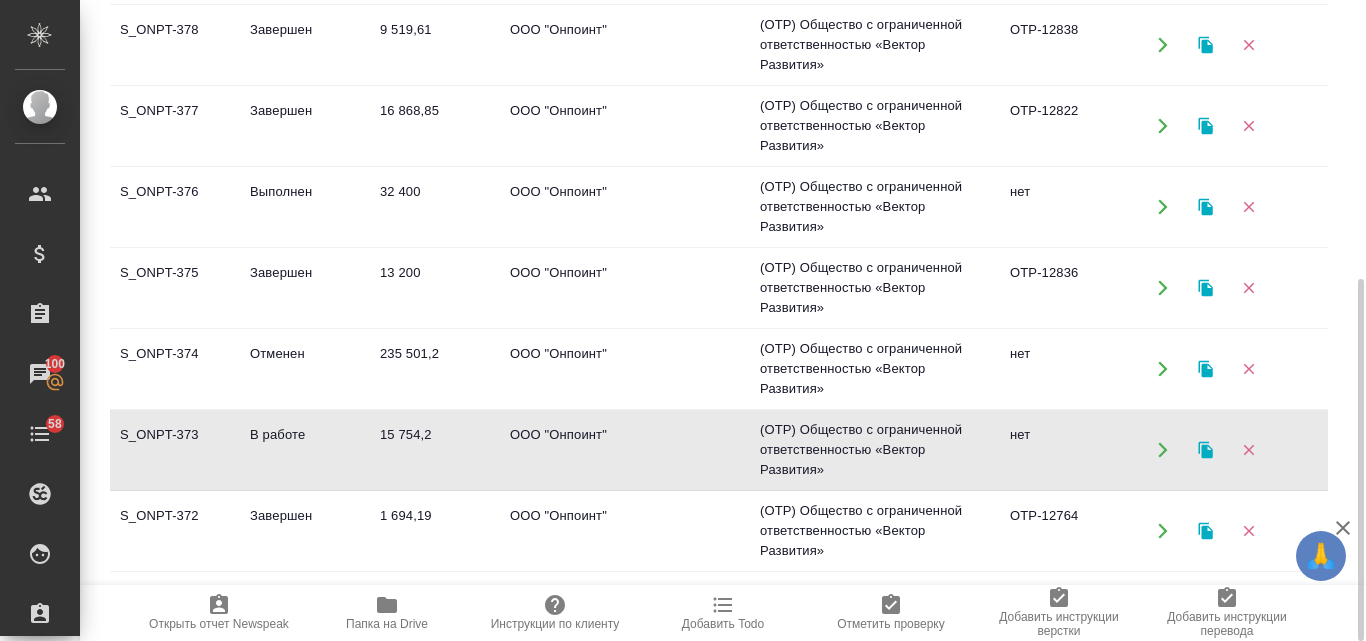 click on "В работе" at bounding box center [305, -117] 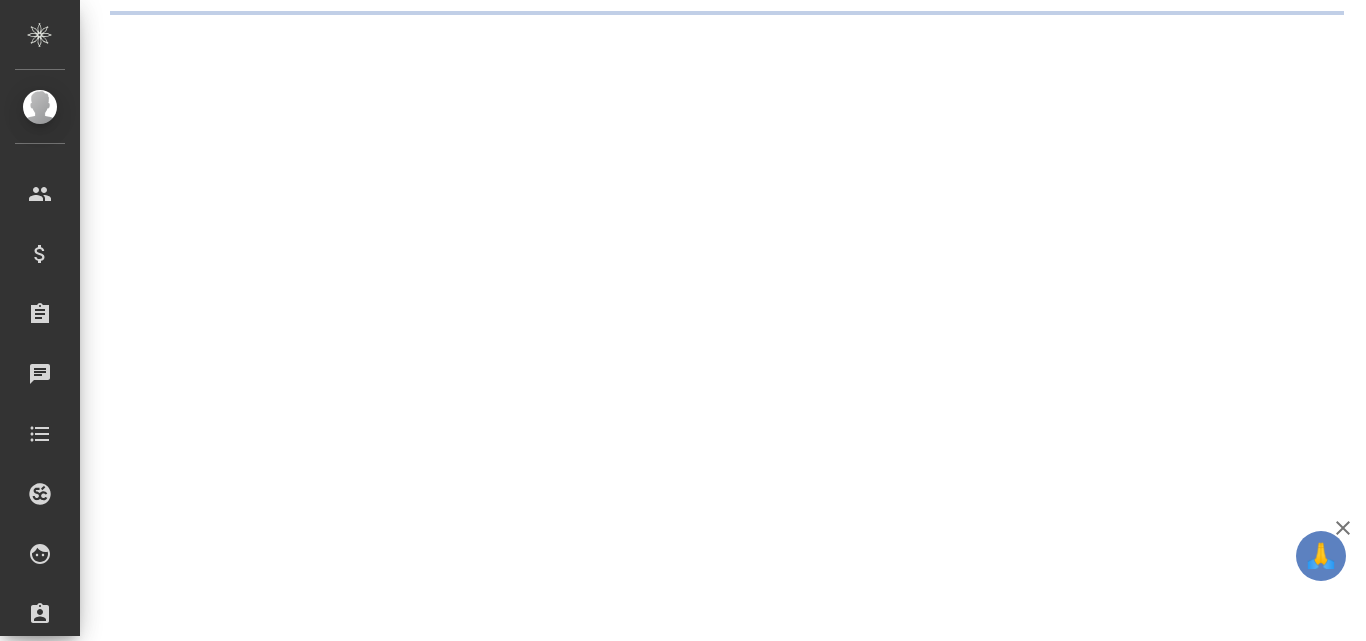 scroll, scrollTop: 0, scrollLeft: 0, axis: both 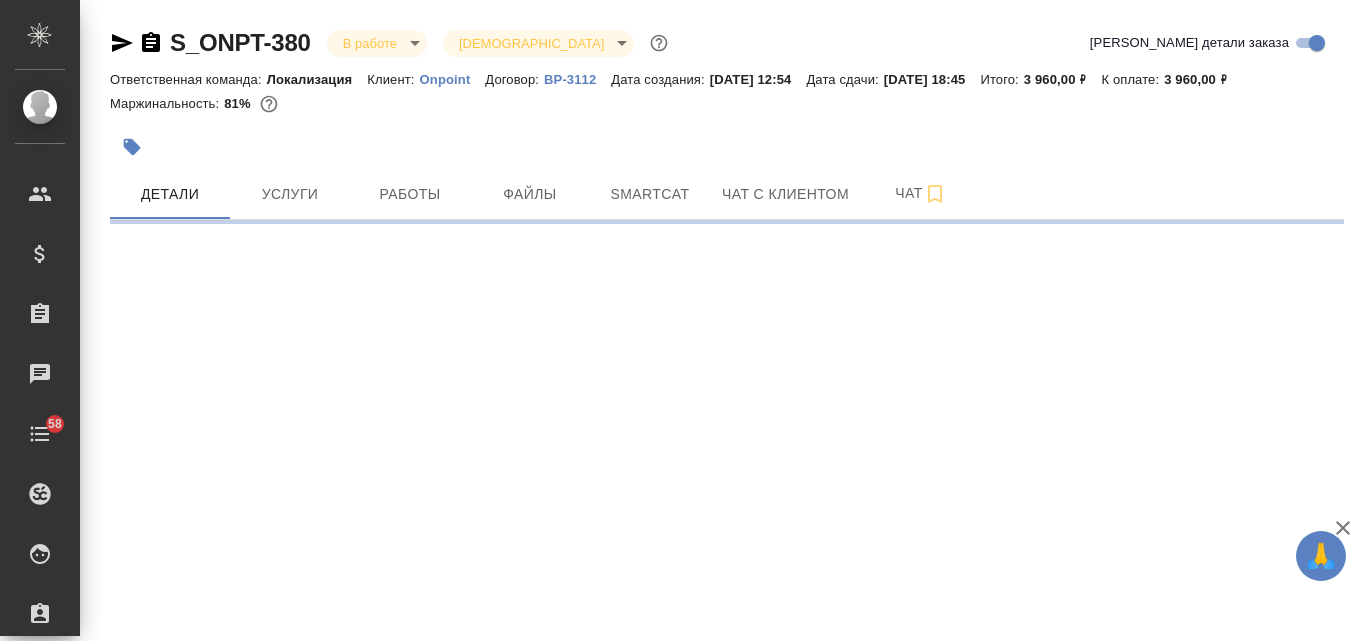 select on "RU" 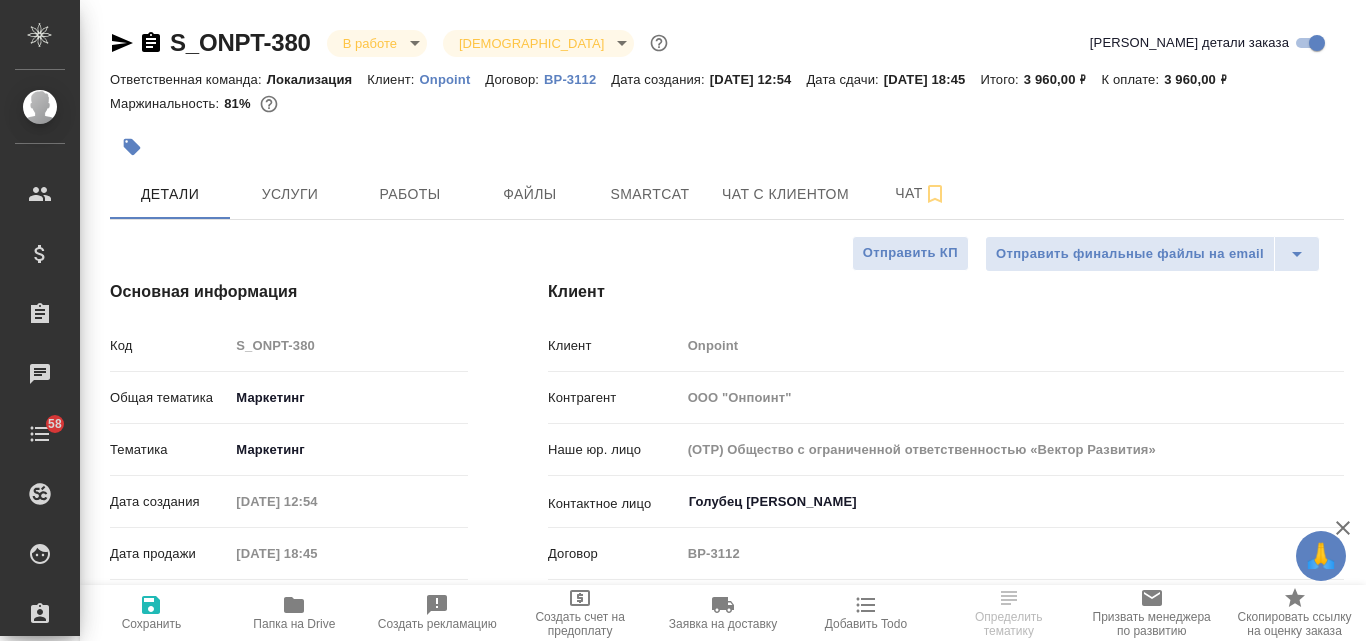 type on "x" 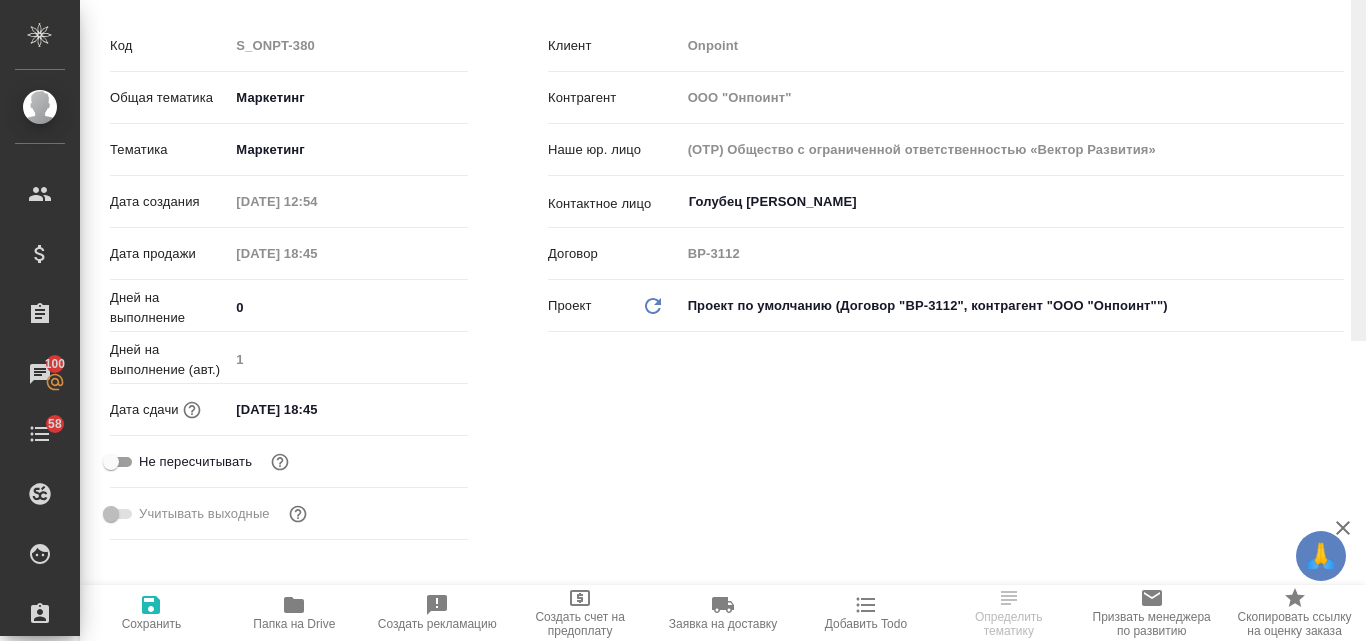 scroll, scrollTop: 0, scrollLeft: 0, axis: both 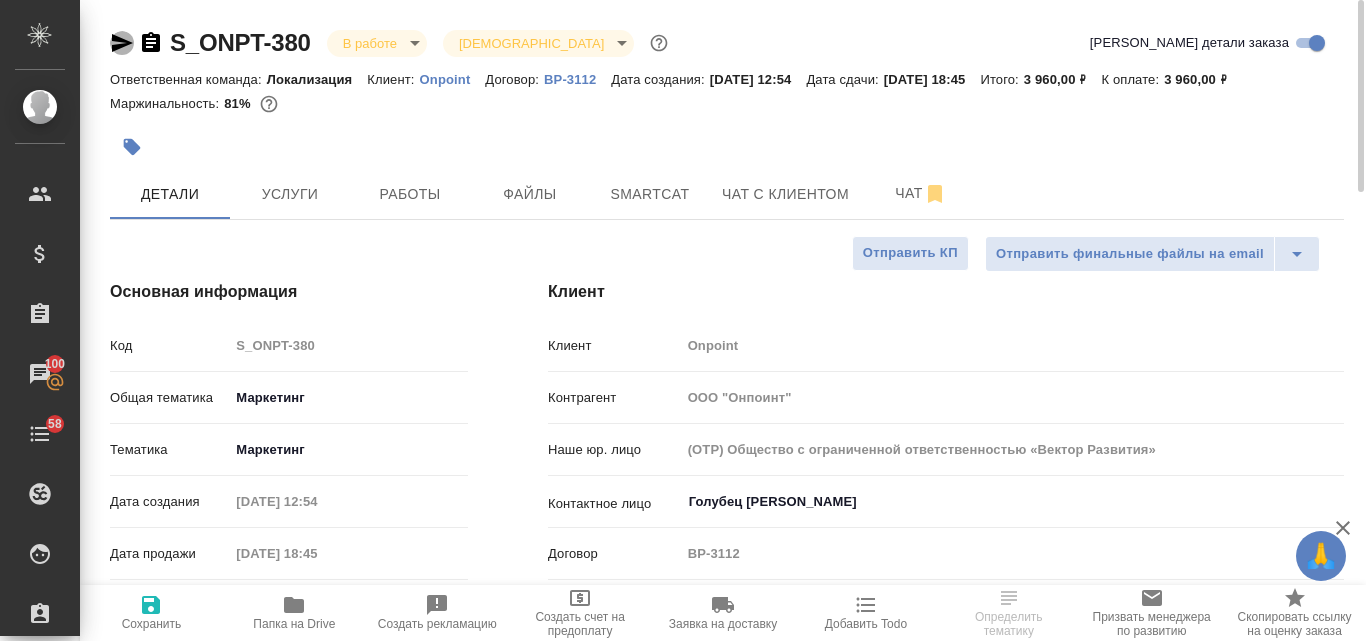 click 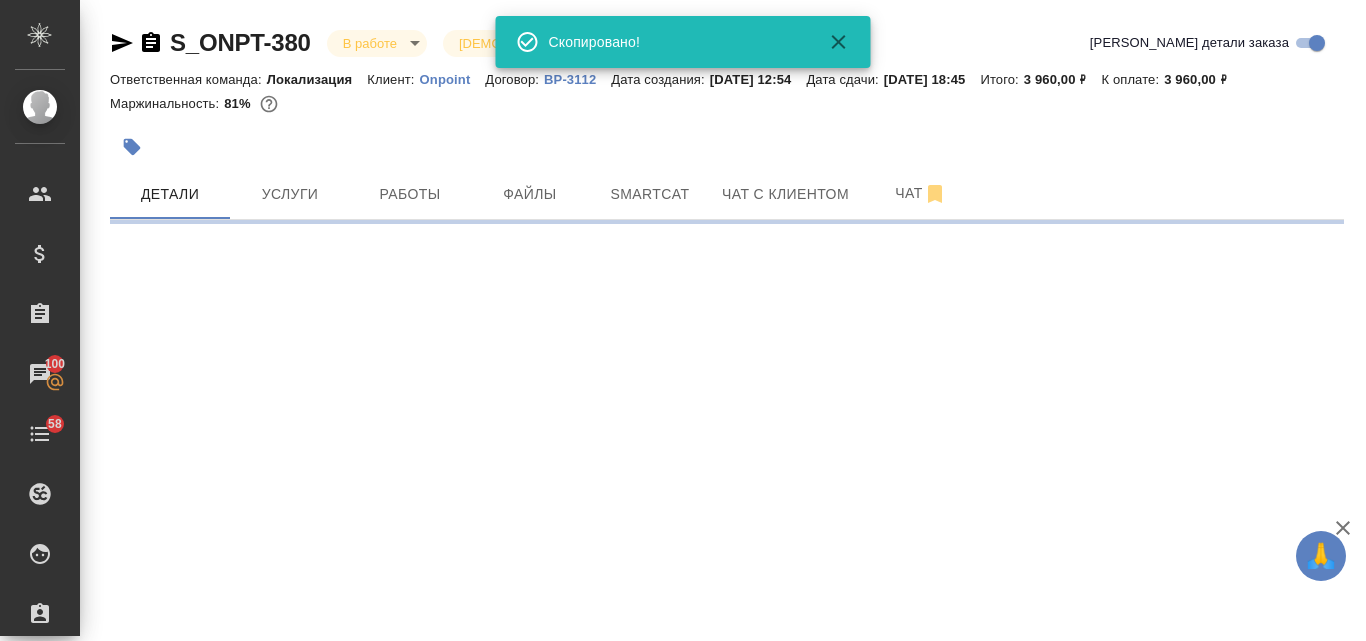 select on "RU" 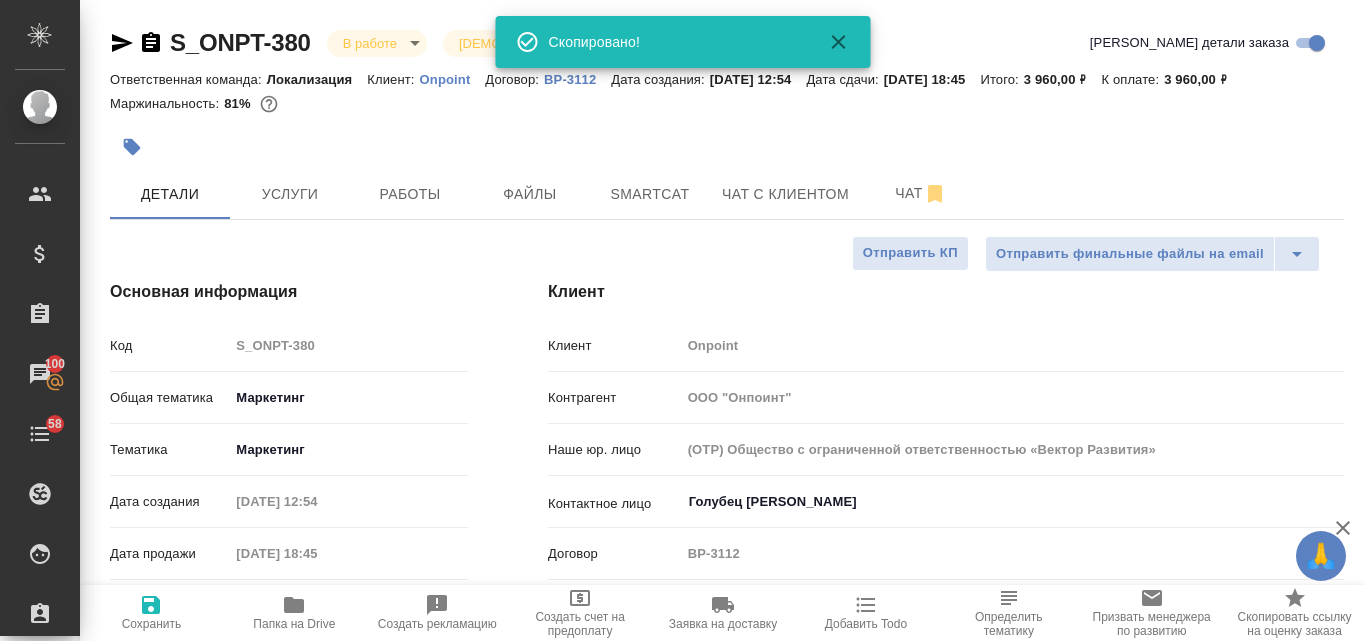 type on "x" 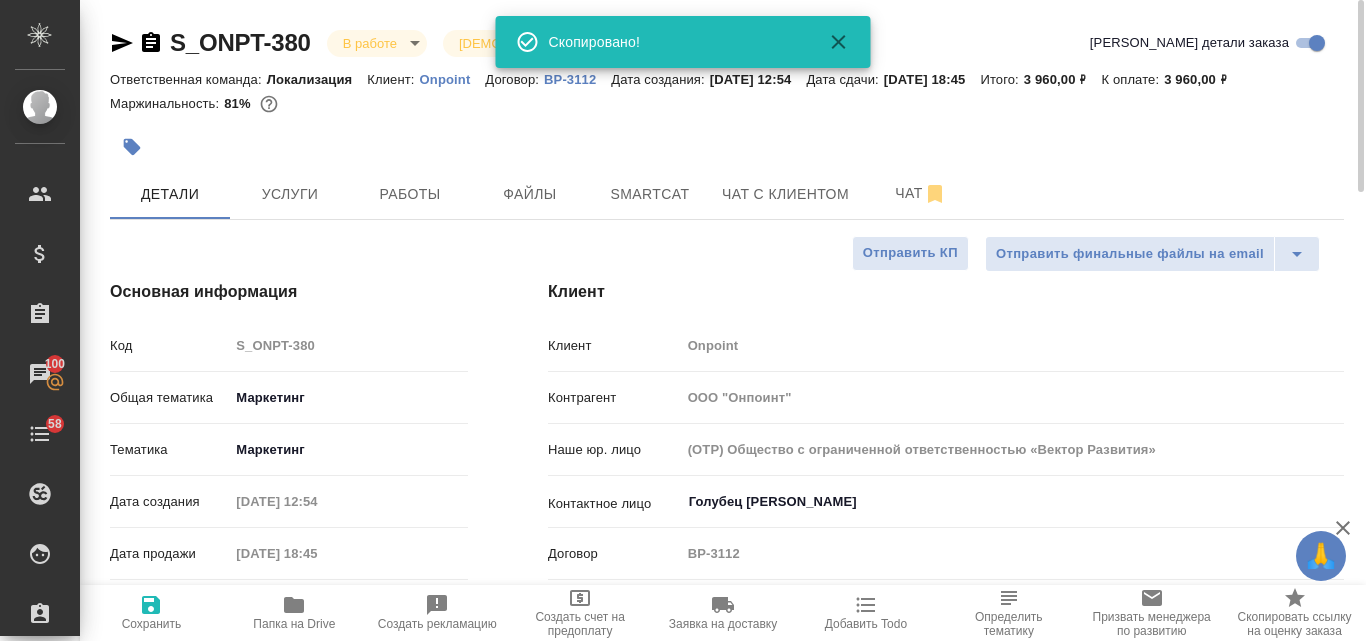 type on "x" 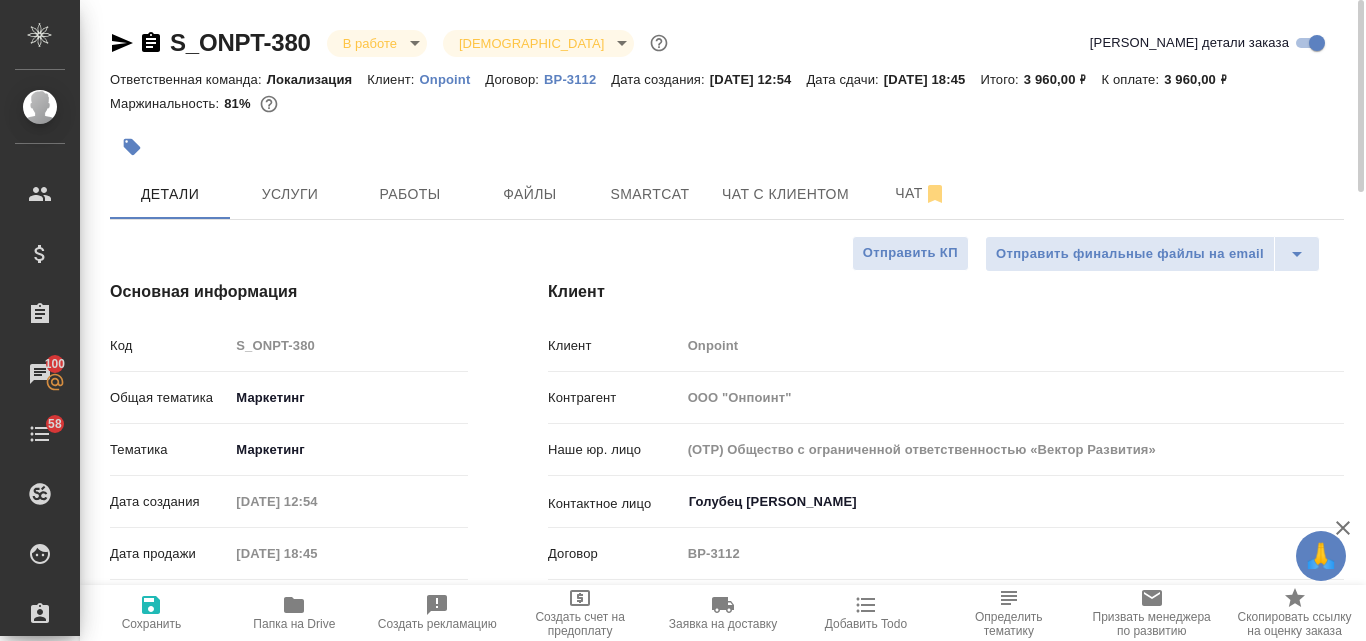type on "x" 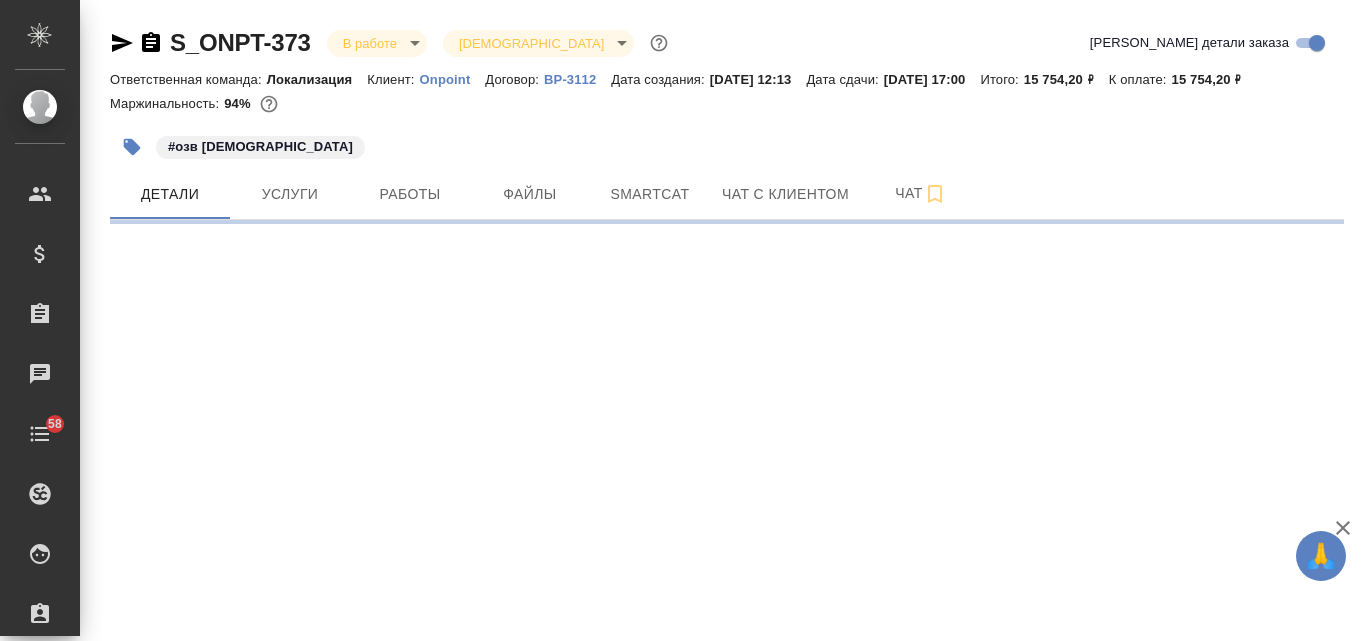scroll, scrollTop: 0, scrollLeft: 0, axis: both 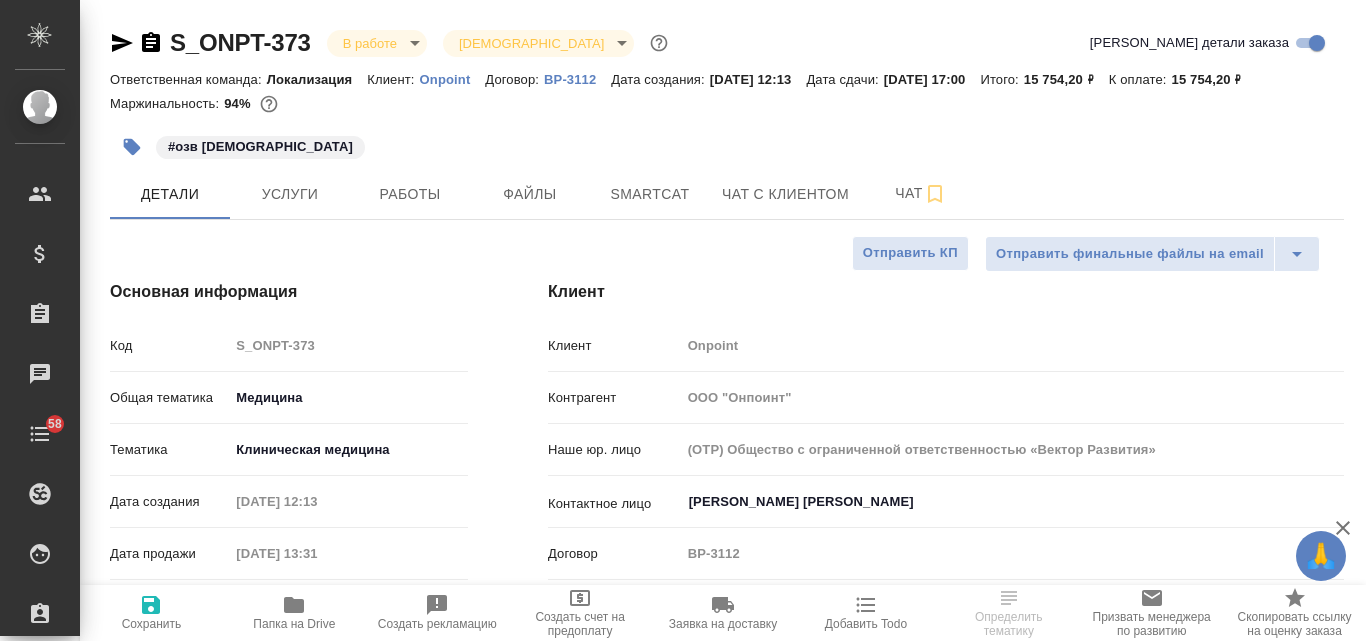 type on "x" 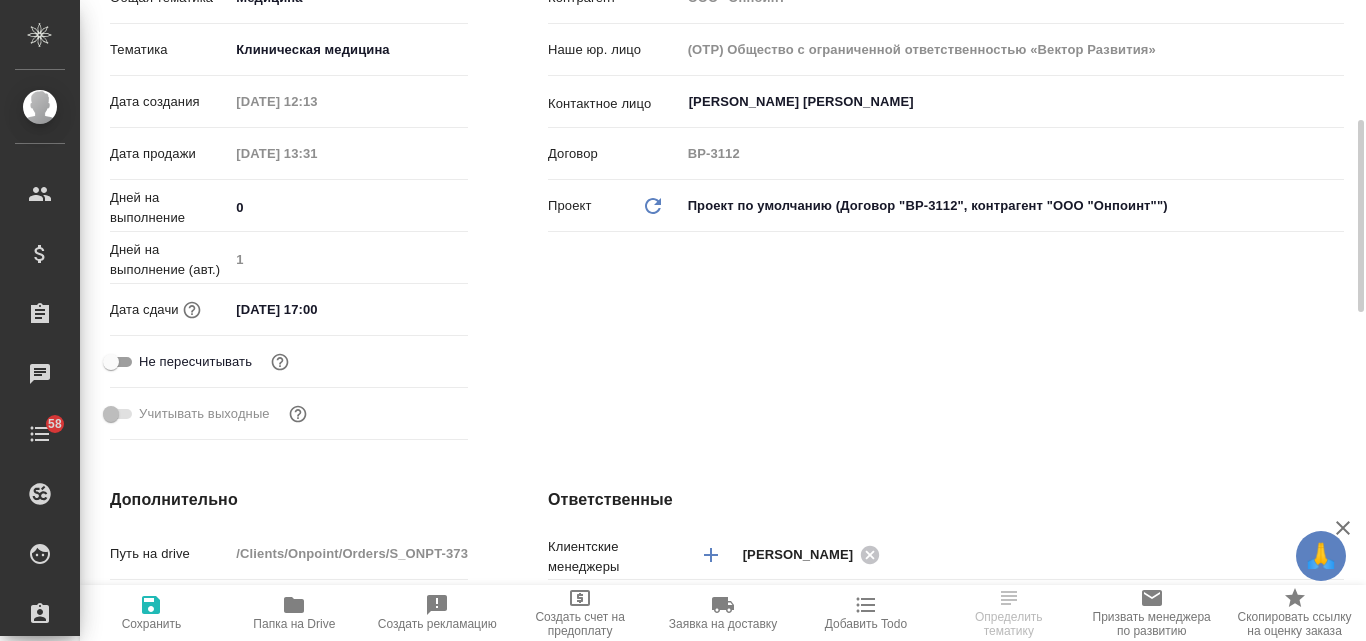 type on "x" 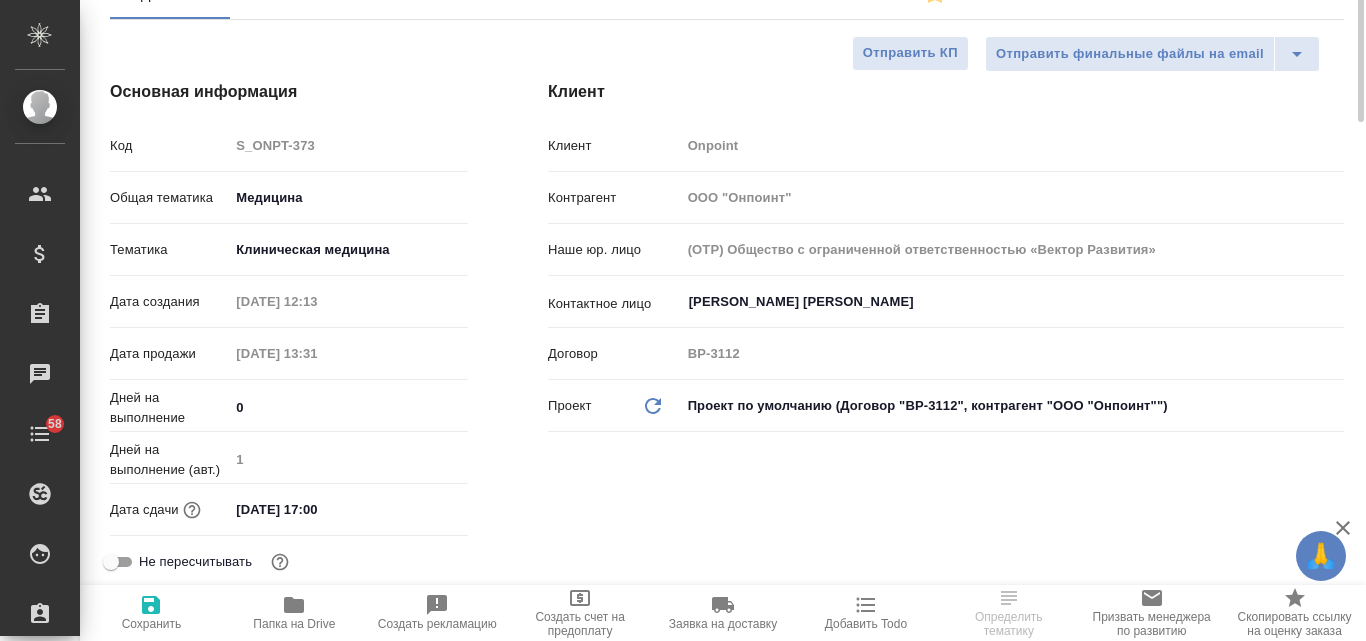 scroll, scrollTop: 0, scrollLeft: 0, axis: both 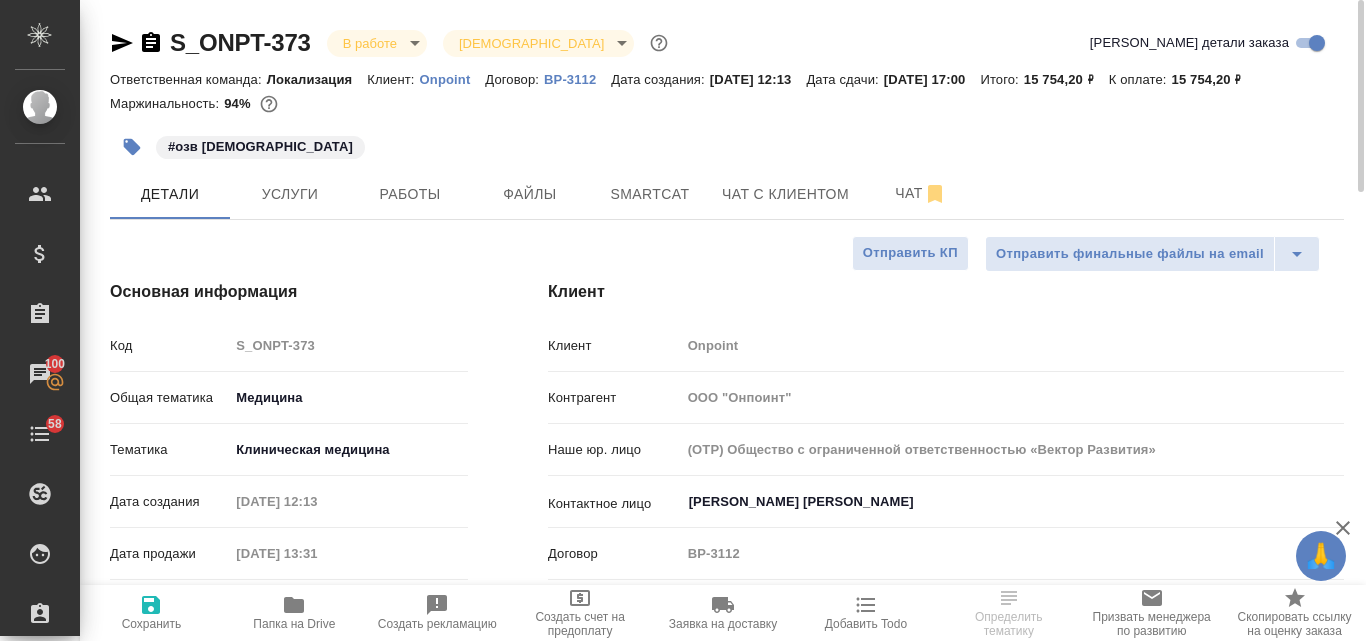 click 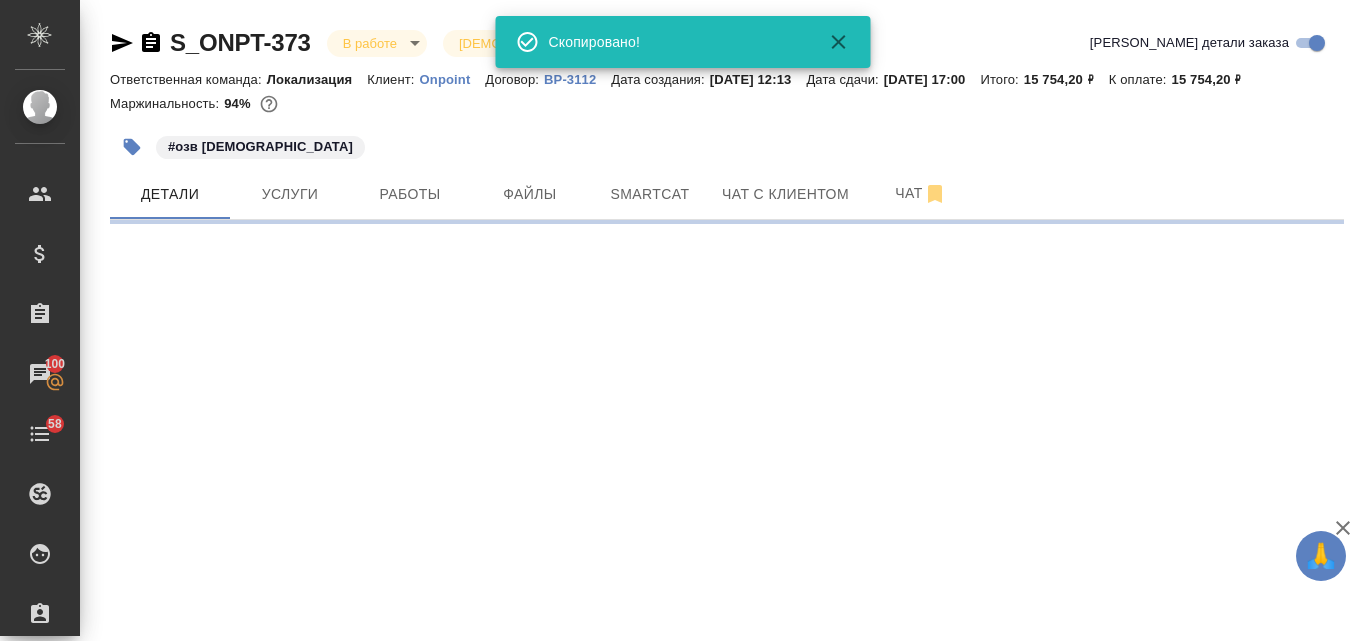 select on "RU" 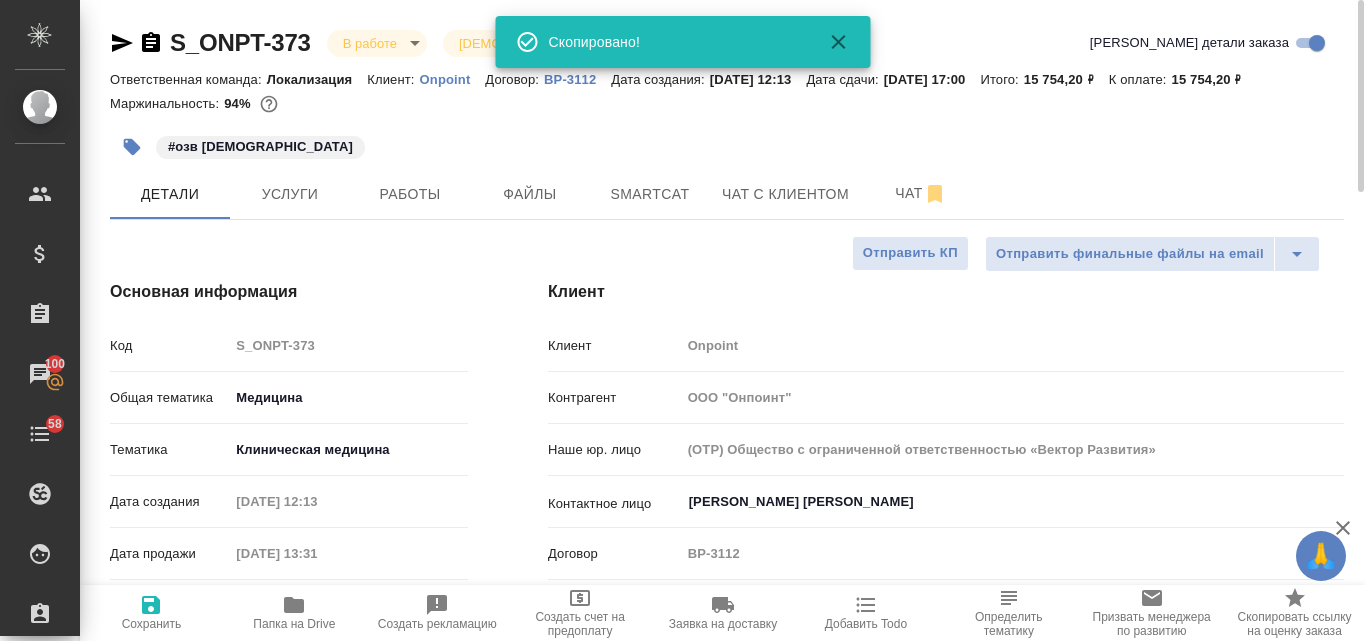 type on "x" 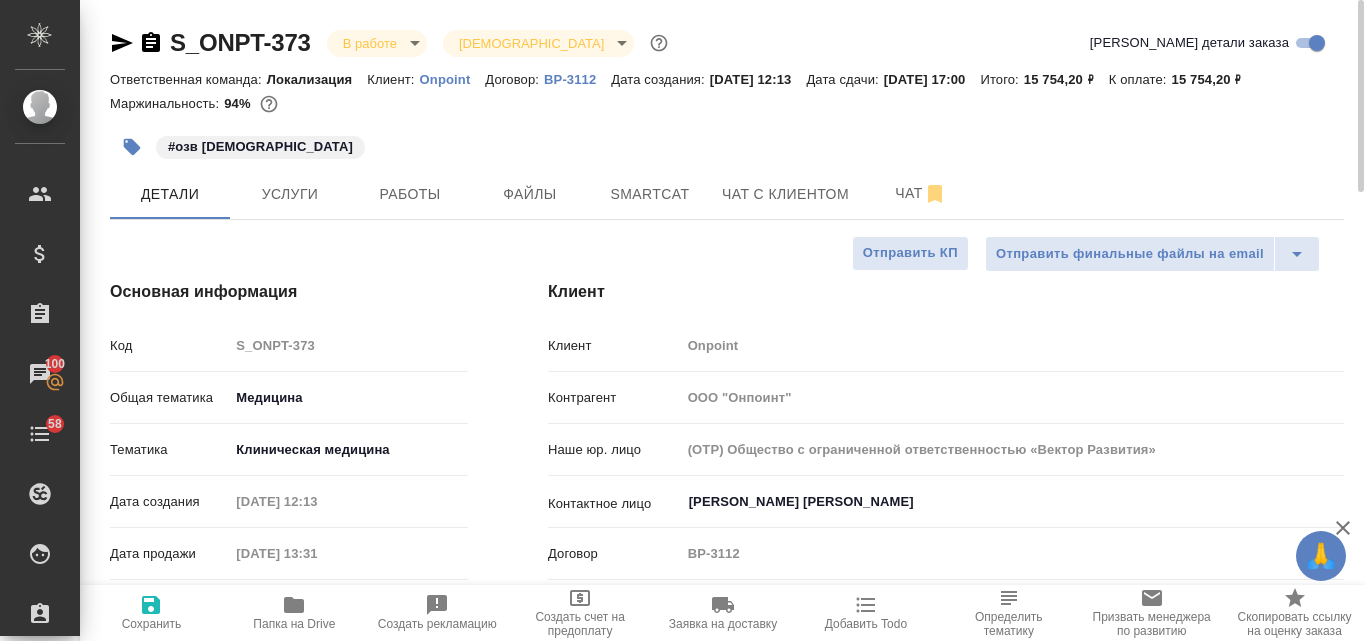 type on "x" 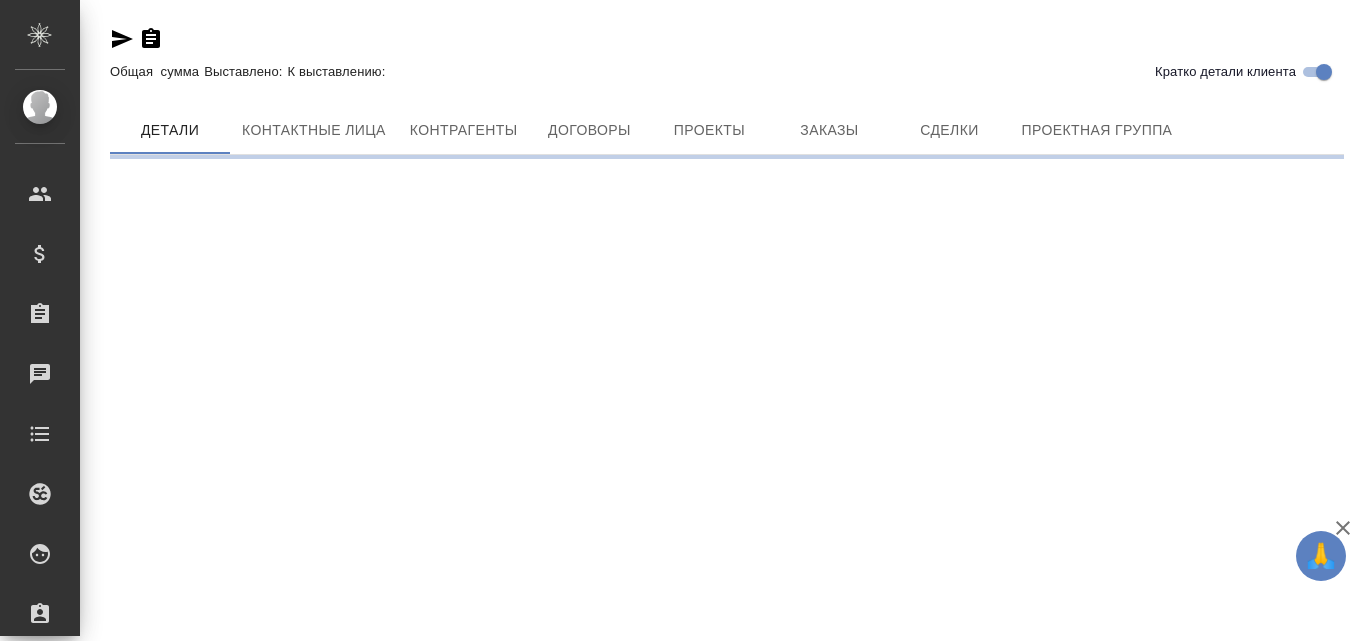 scroll, scrollTop: 0, scrollLeft: 0, axis: both 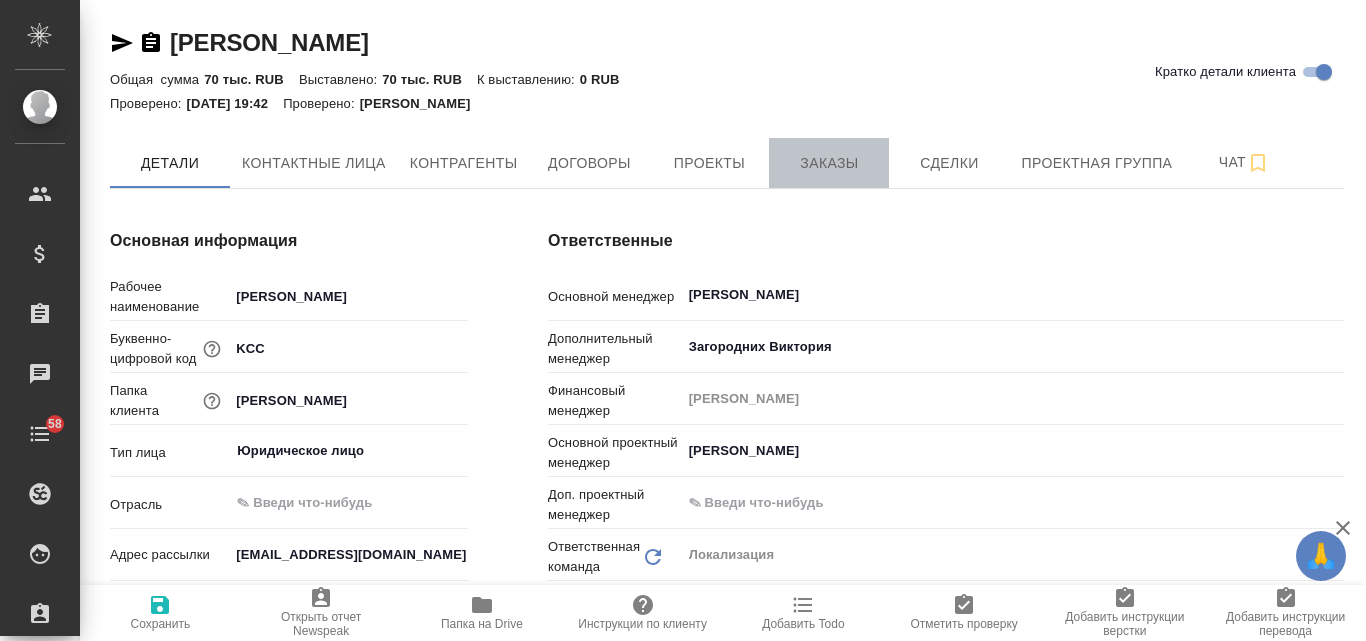 click on "Заказы" at bounding box center (829, 163) 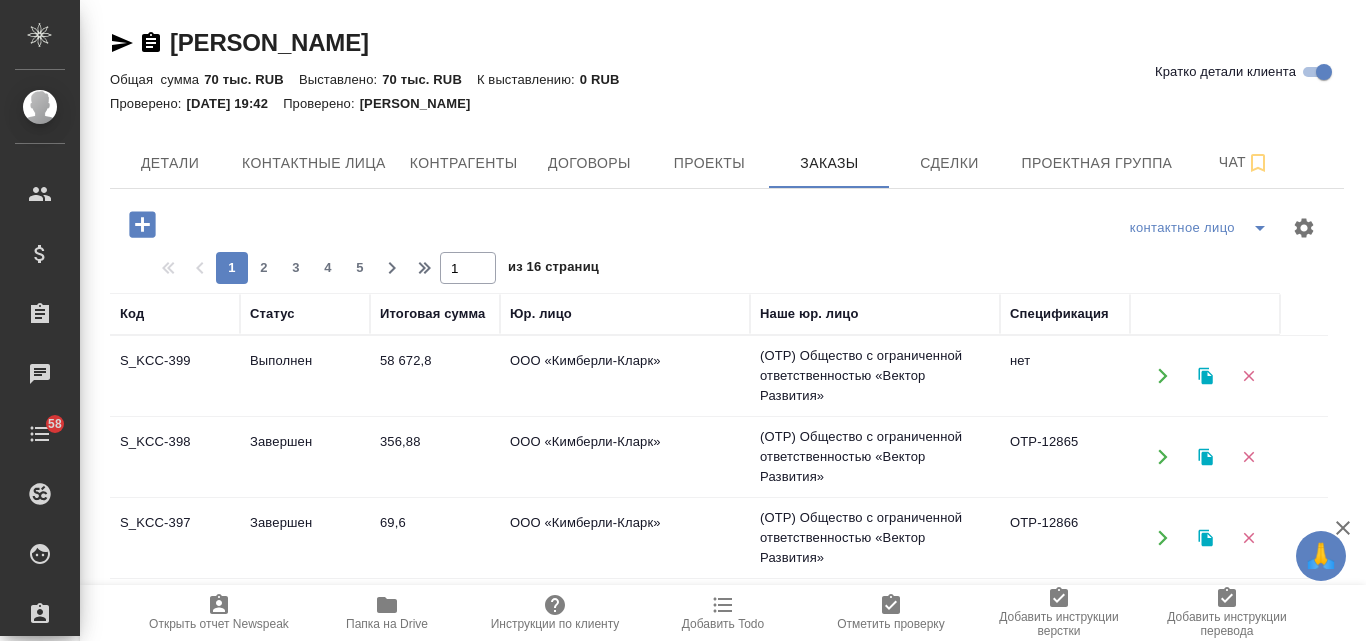 click on "58 672,8" at bounding box center (435, 376) 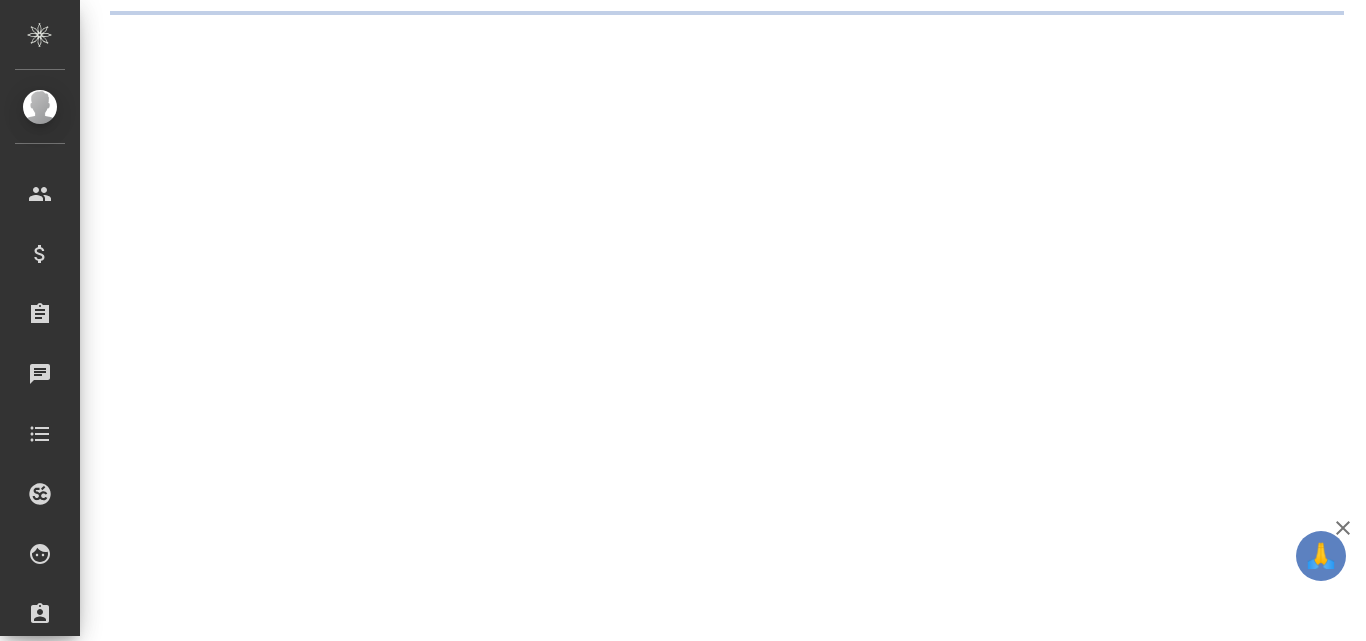 scroll, scrollTop: 0, scrollLeft: 0, axis: both 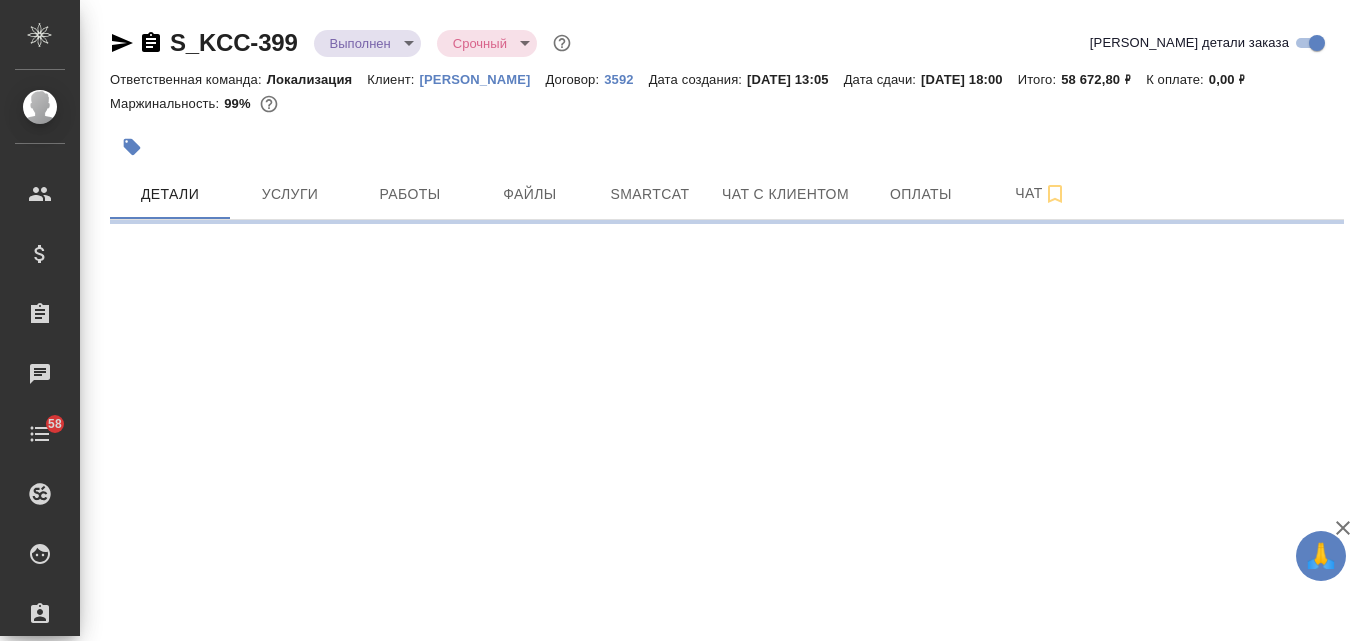 select on "RU" 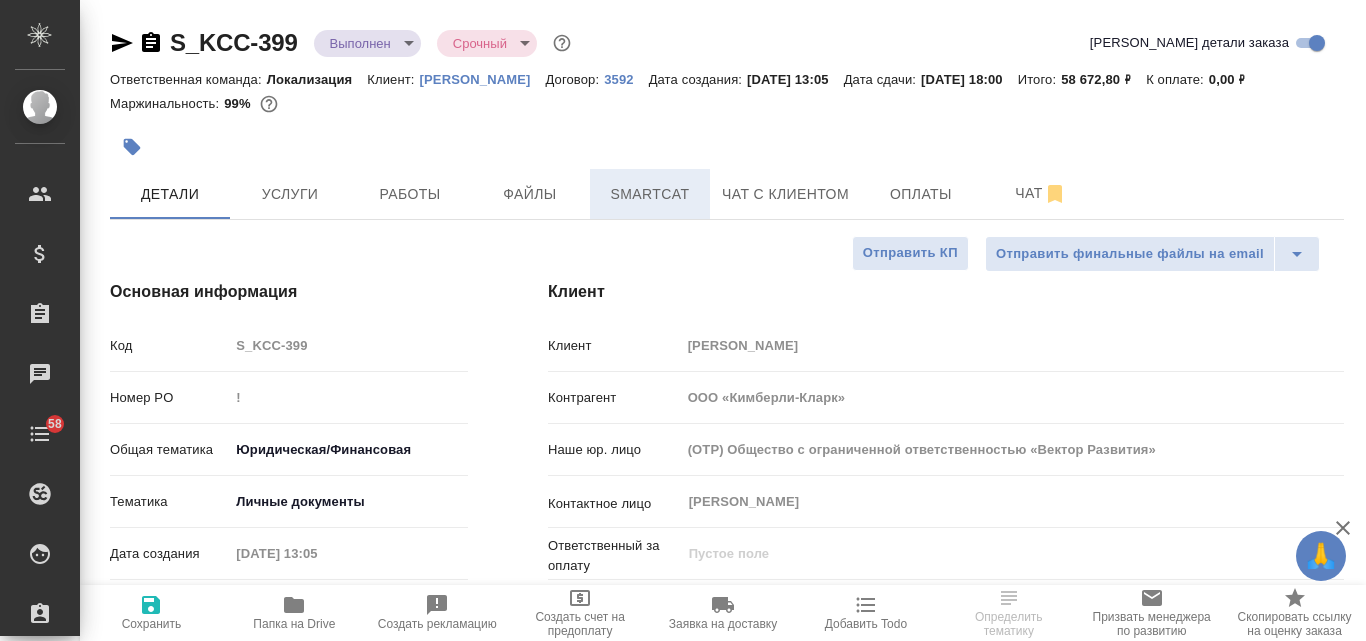 type on "x" 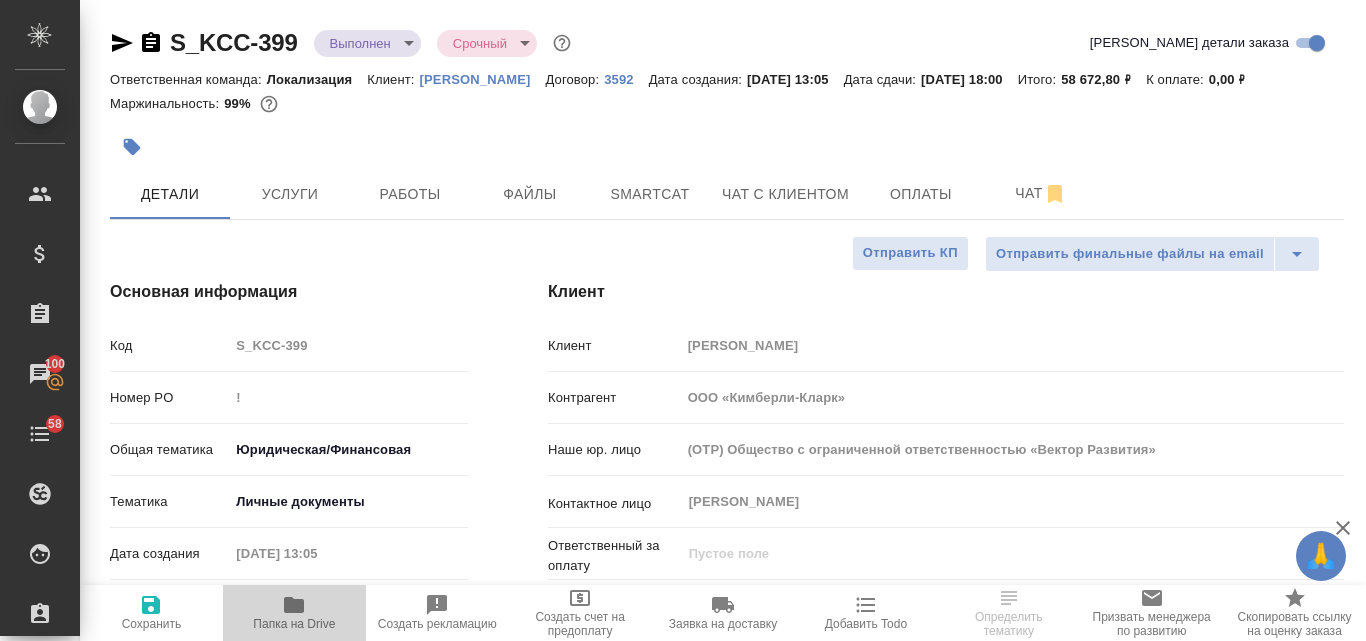 click 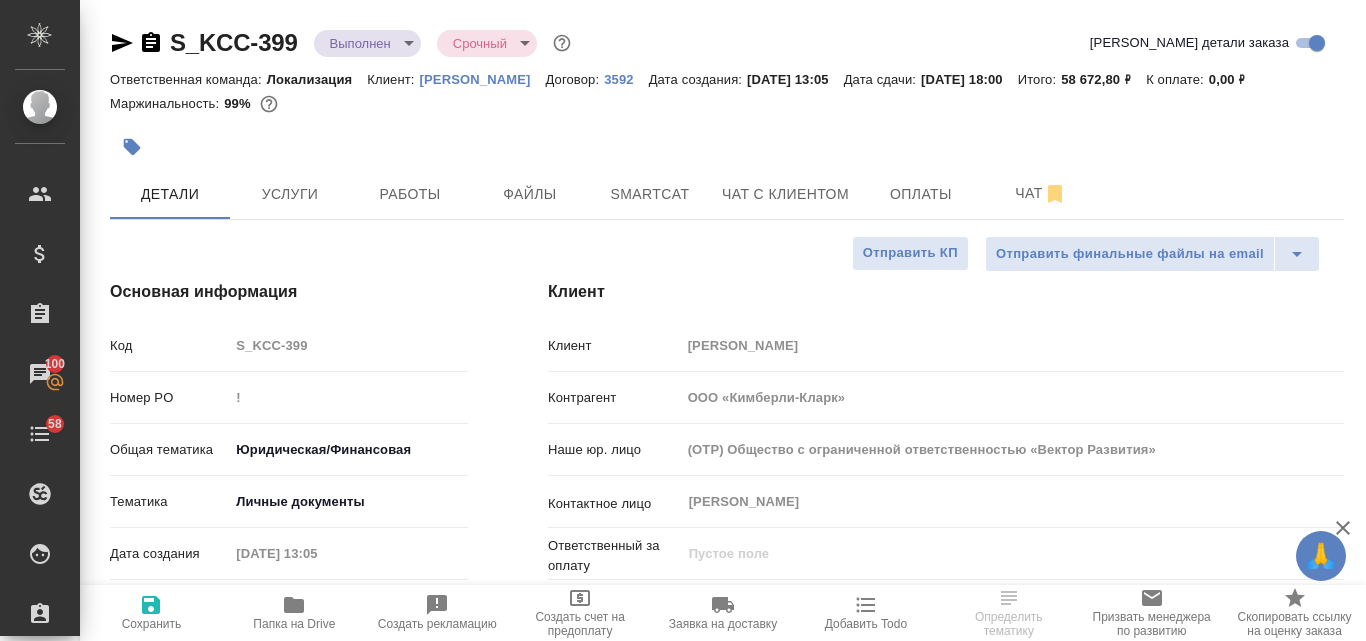 type on "x" 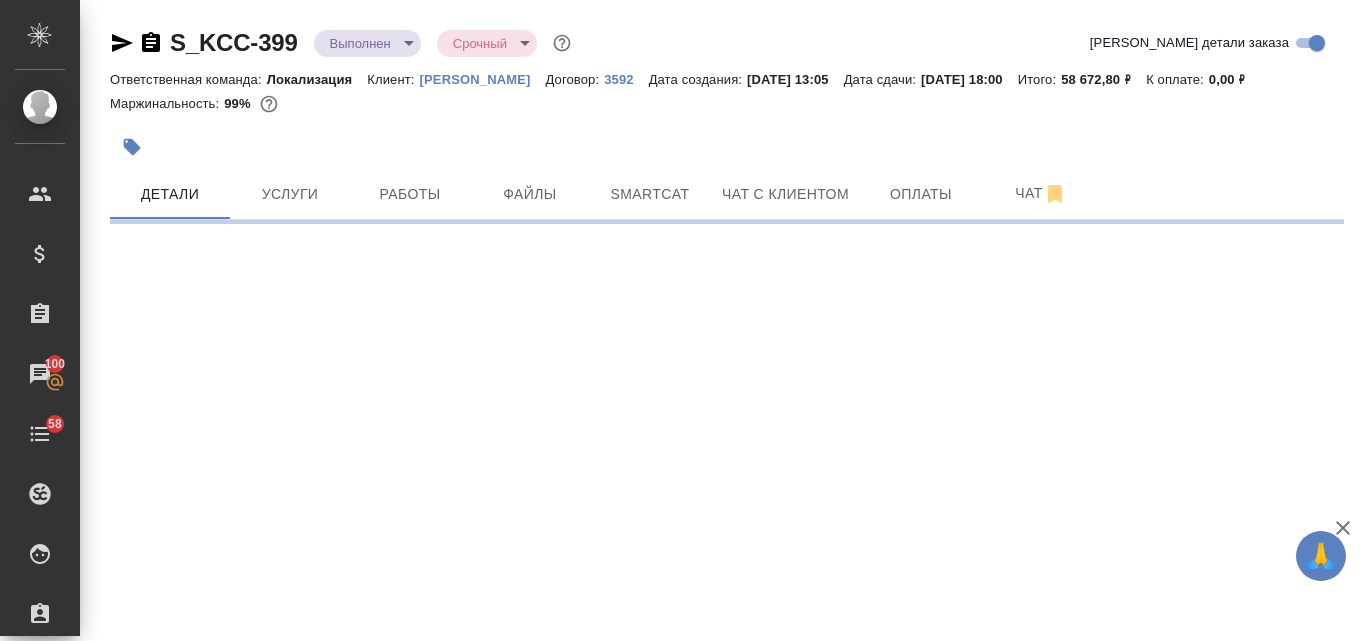 select on "RU" 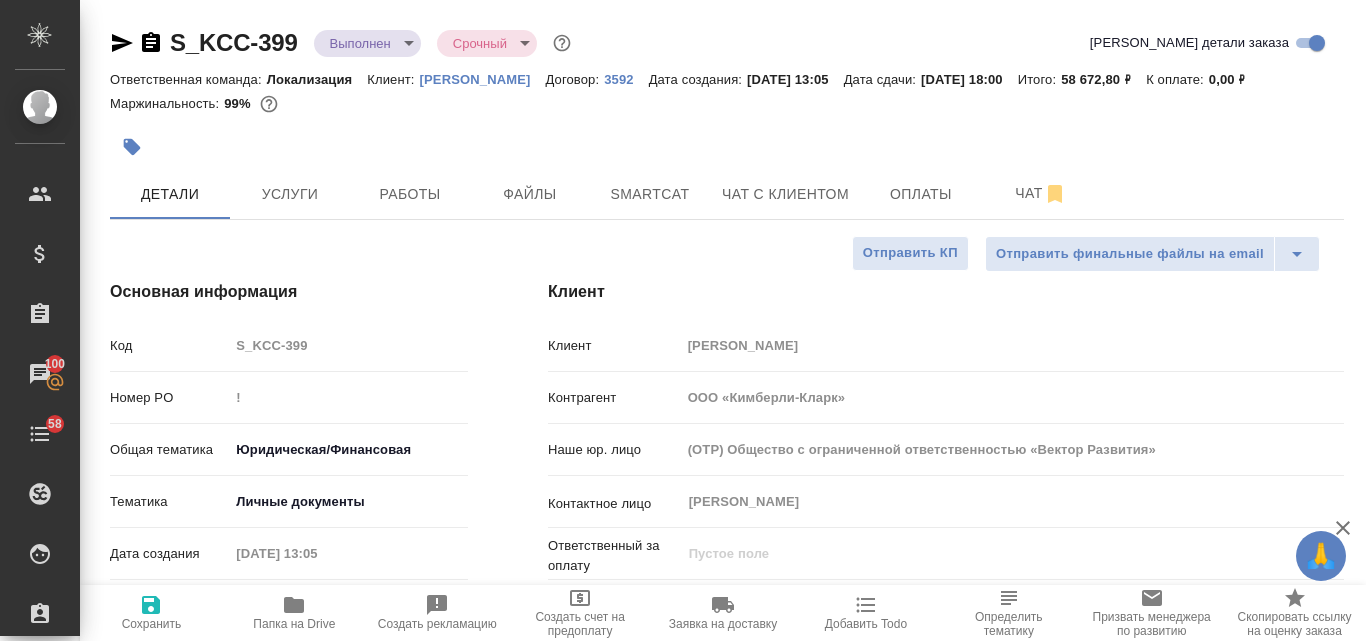 type on "x" 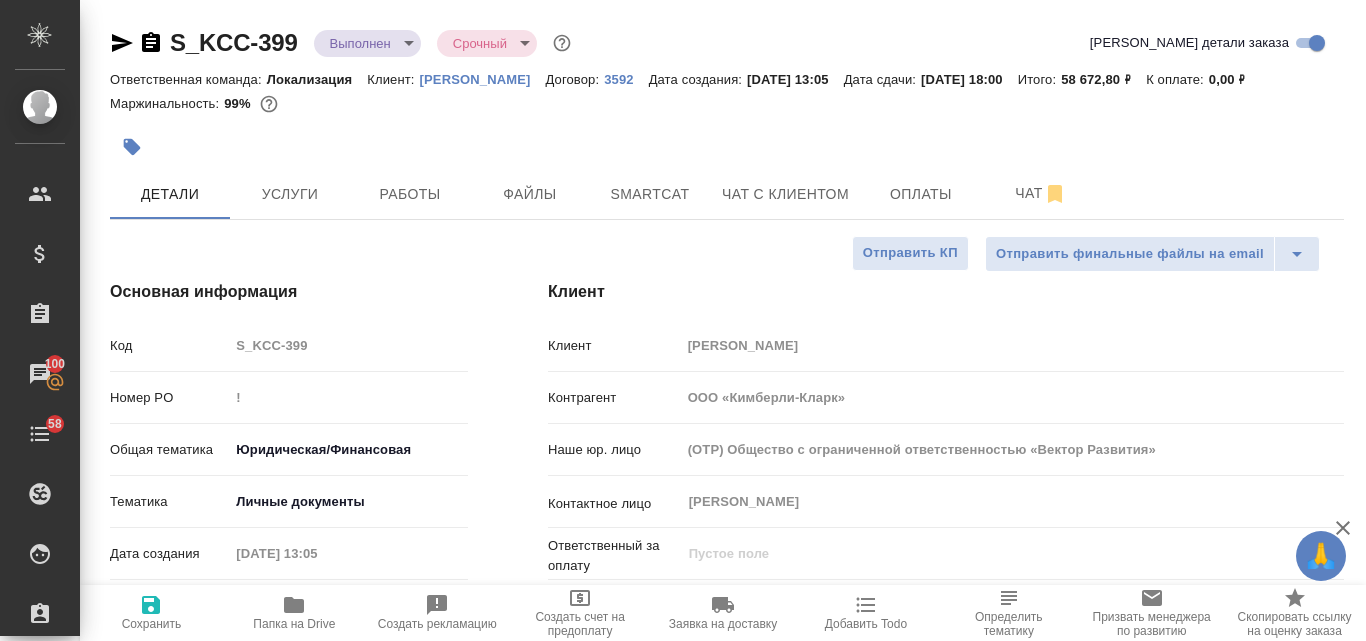 type on "x" 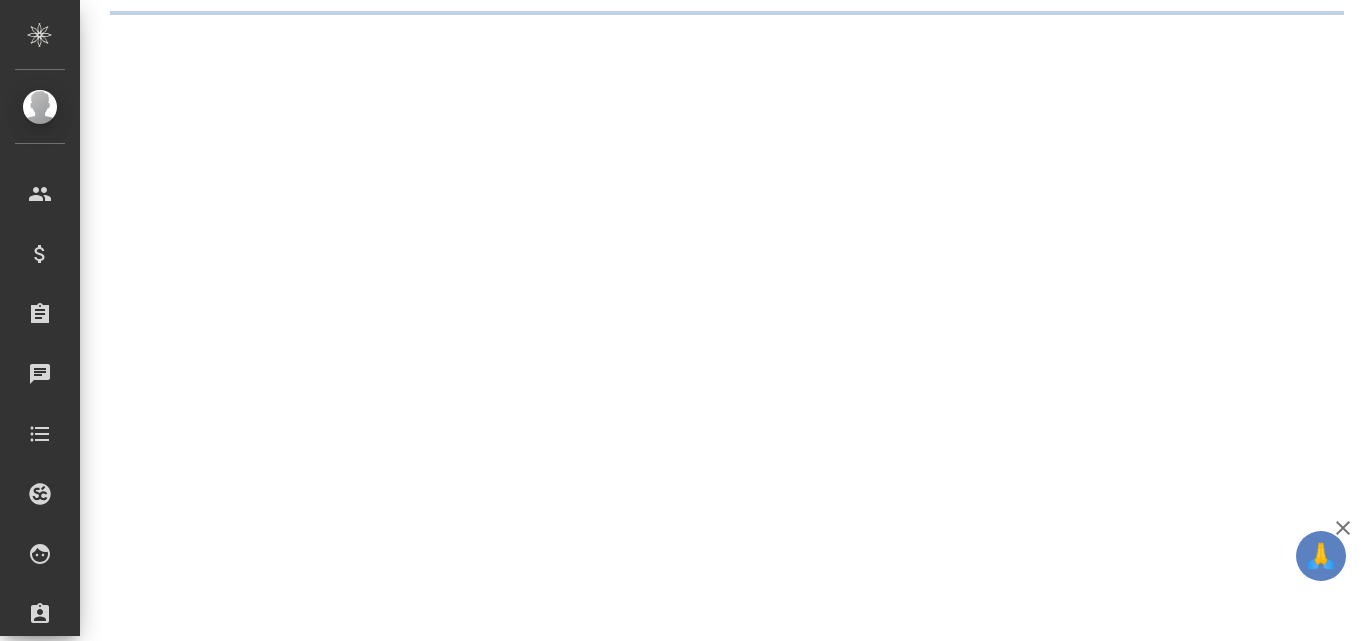 scroll, scrollTop: 0, scrollLeft: 0, axis: both 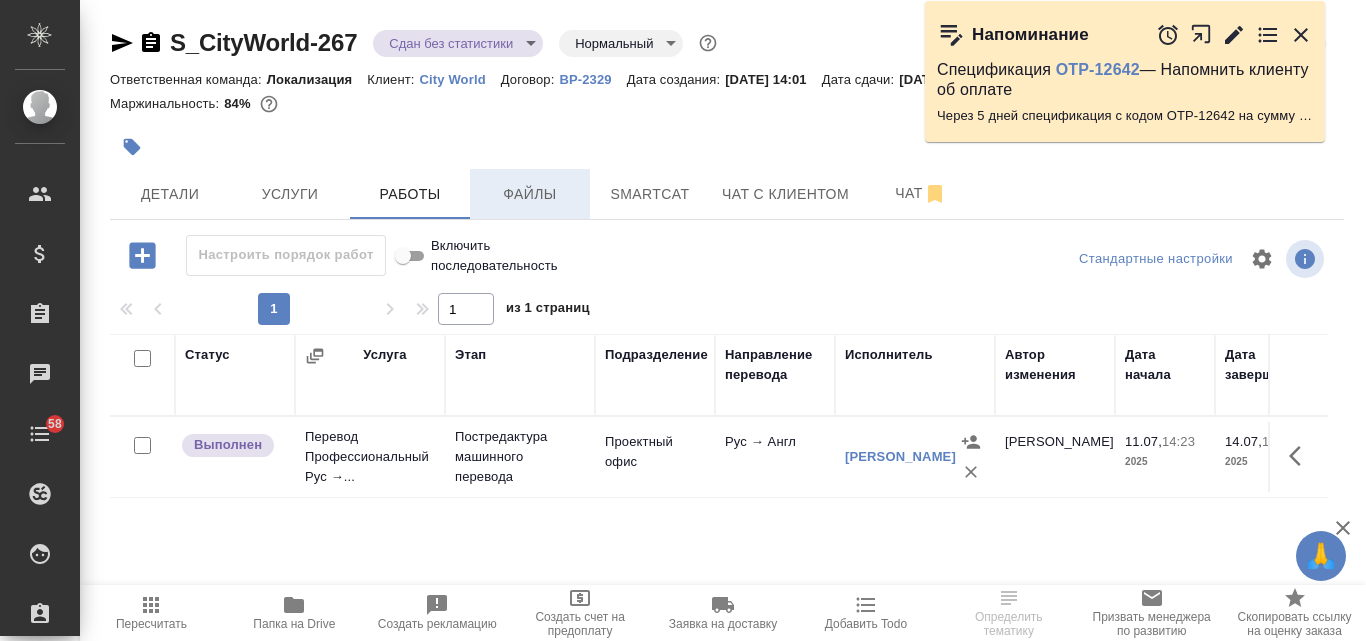 click on "Файлы" at bounding box center (530, 194) 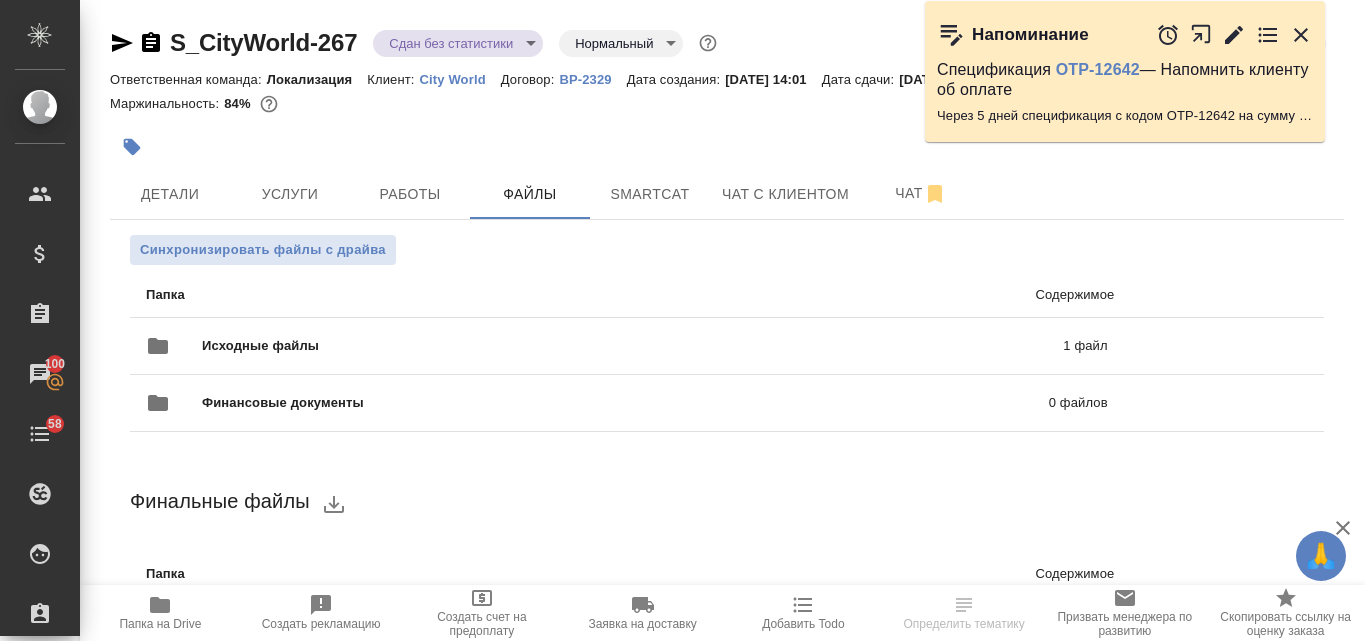 click on "Папка на Drive" at bounding box center [160, 624] 